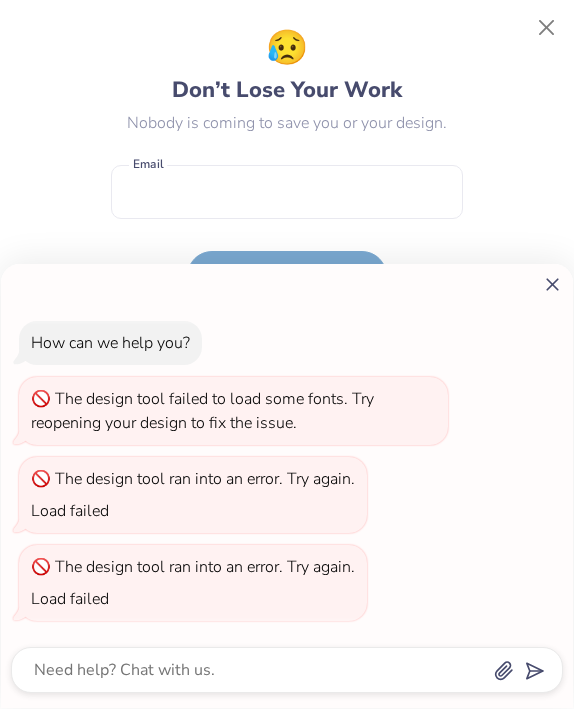 scroll, scrollTop: 0, scrollLeft: 0, axis: both 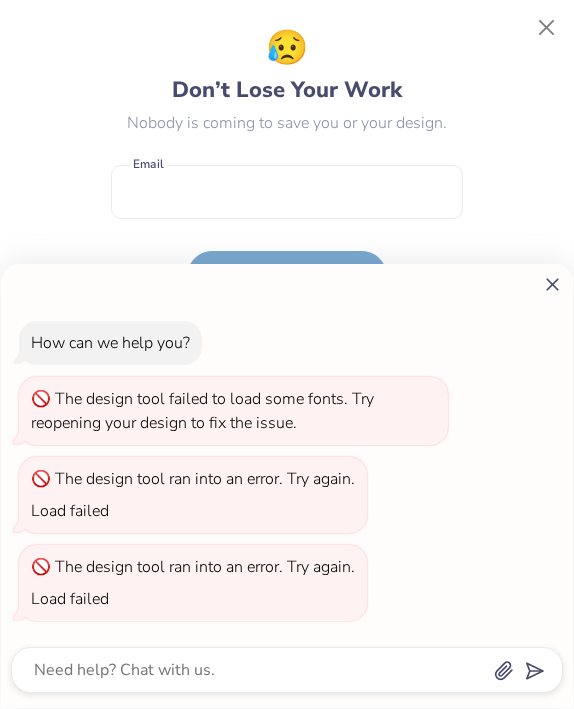 click on "How can we help you? The design tool failed to load some fonts. Try reopening your design to fix the issue. The design tool ran into an error. Try again. Load failed The design tool ran into an error. Try again. Load failed" at bounding box center [287, 486] 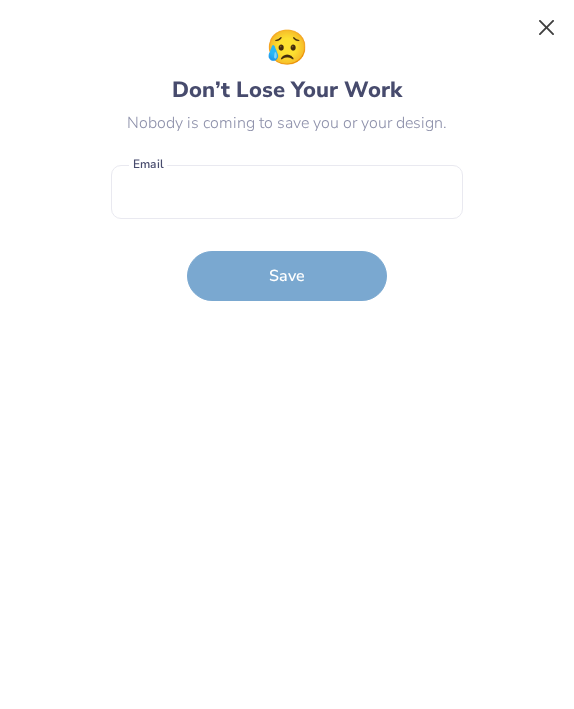 click at bounding box center (547, 28) 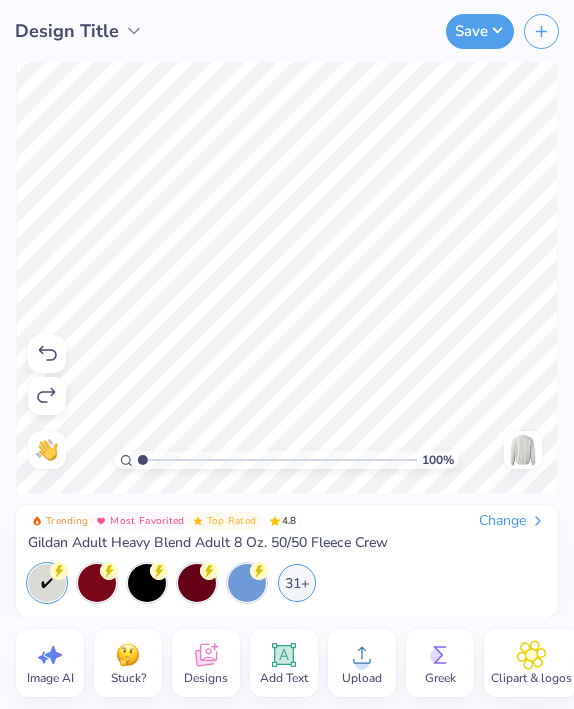 click on "Trending Most Favorited Top Rated 4.8 Change Gildan Adult Heavy Blend Adult 8 Oz. 50/50 Fleece Crew   31+" at bounding box center [287, 555] 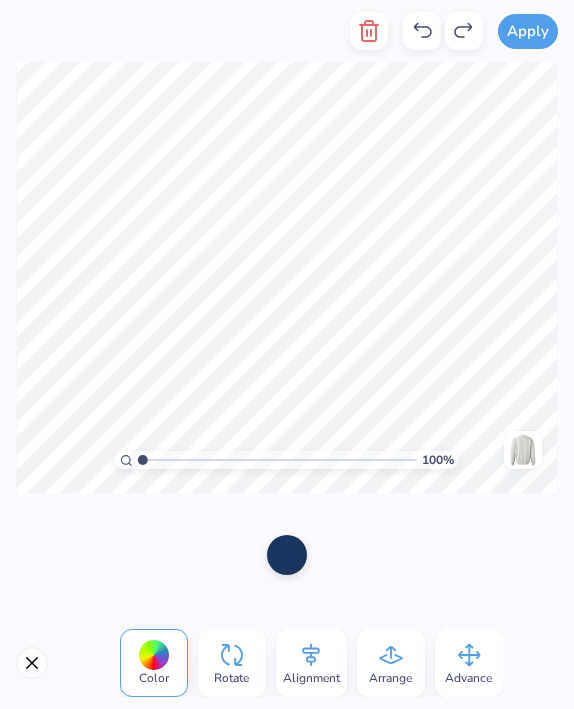 click 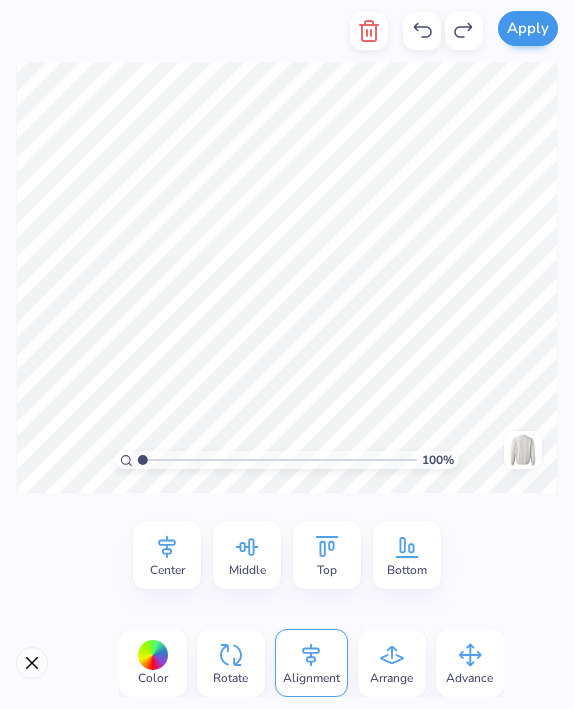 click on "Apply" at bounding box center [528, 28] 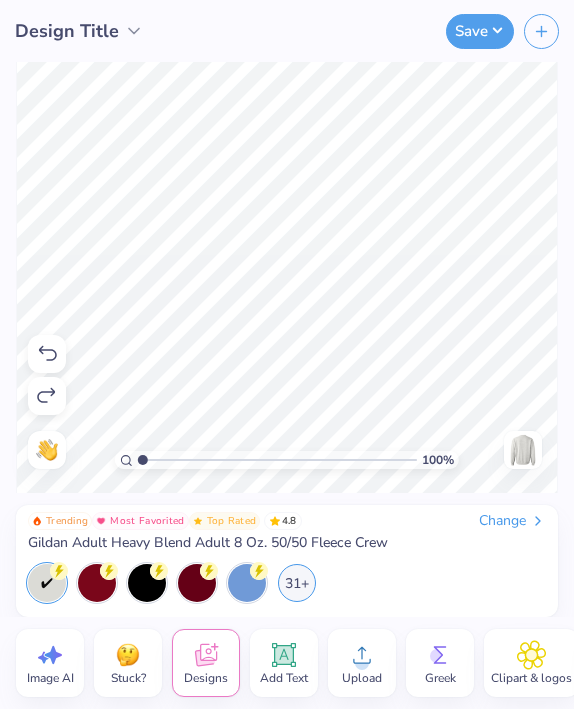click on "Design Title" at bounding box center (67, 31) 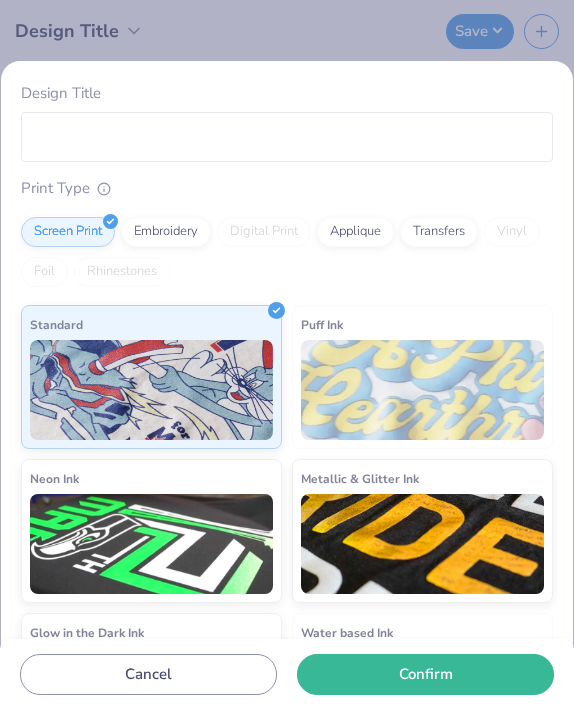 click on "Design Title Print Type Screen Print Embroidery Digital Print Applique Transfers Vinyl Foil Rhinestones Standard Puff Ink Neon Ink Metallic & Glitter Ink Glow in the Dark Ink Water based Ink Cancel Confirm" at bounding box center (287, 354) 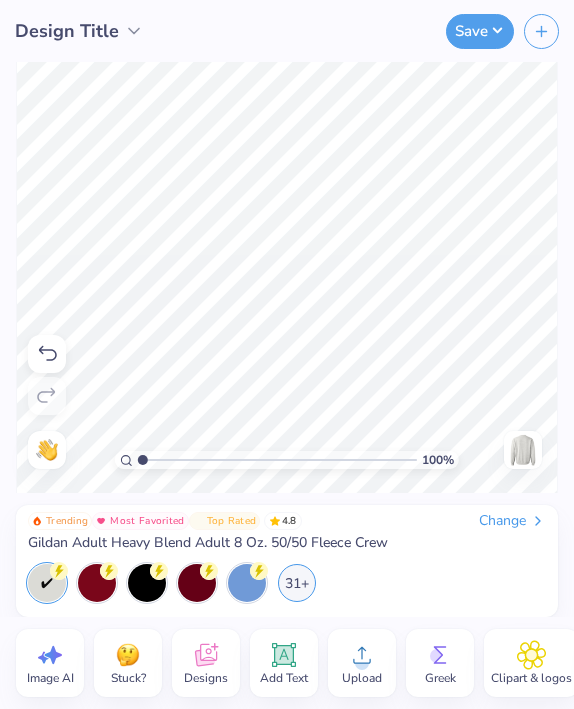 click 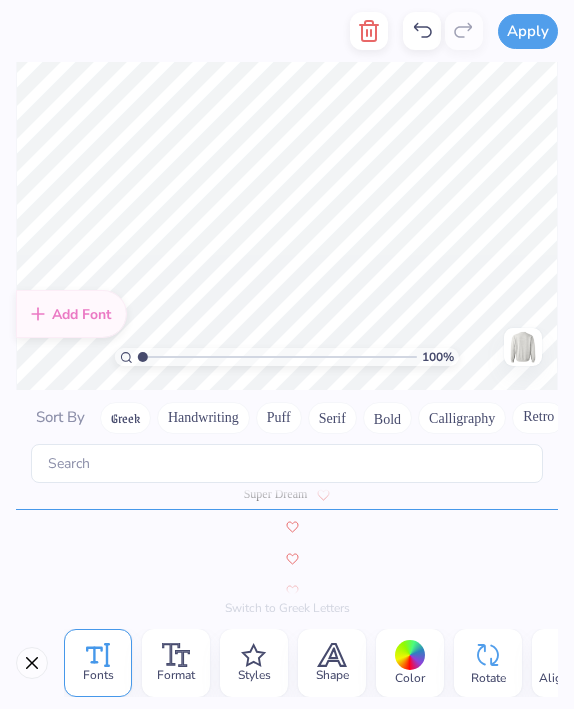 scroll, scrollTop: 8673, scrollLeft: 0, axis: vertical 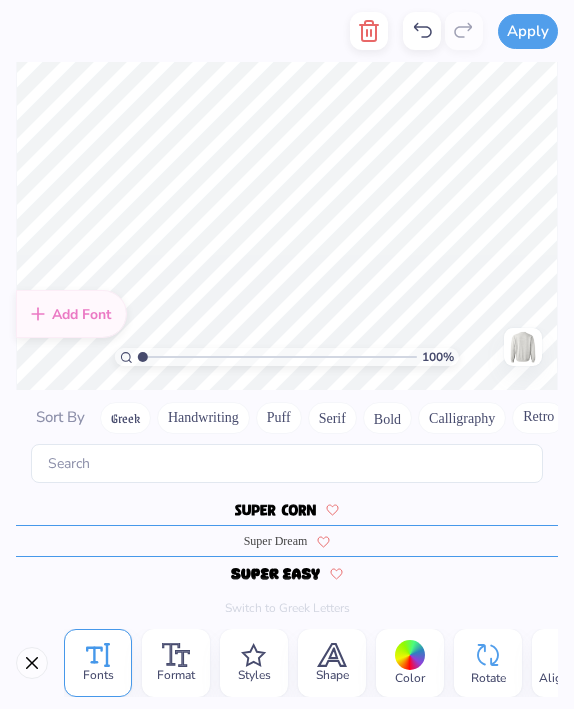 click at bounding box center (276, 510) 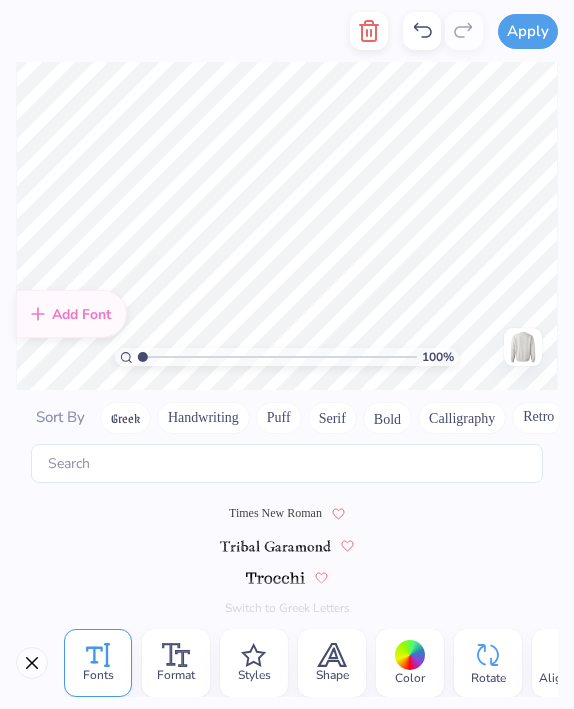 scroll, scrollTop: 9249, scrollLeft: 0, axis: vertical 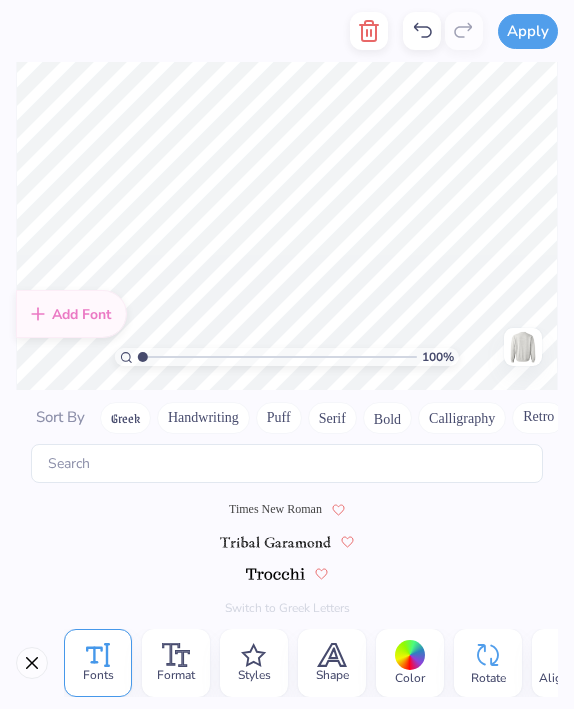 click on "Puff" at bounding box center [279, 418] 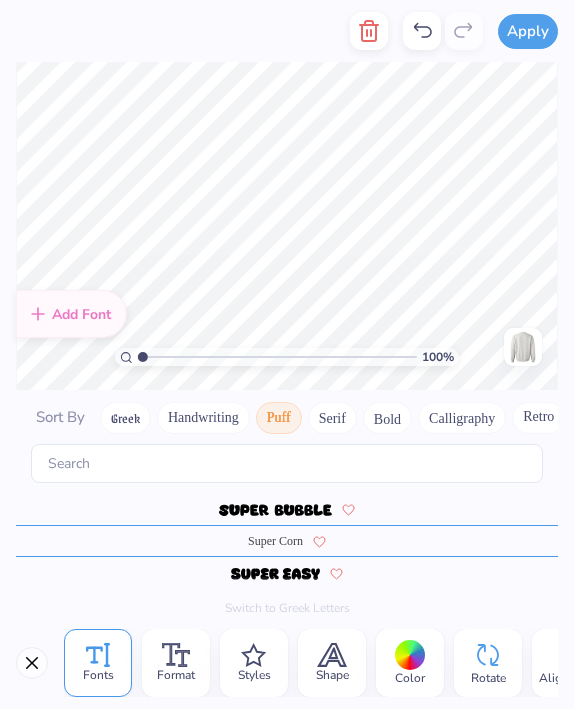 click on "Puff" at bounding box center [279, 418] 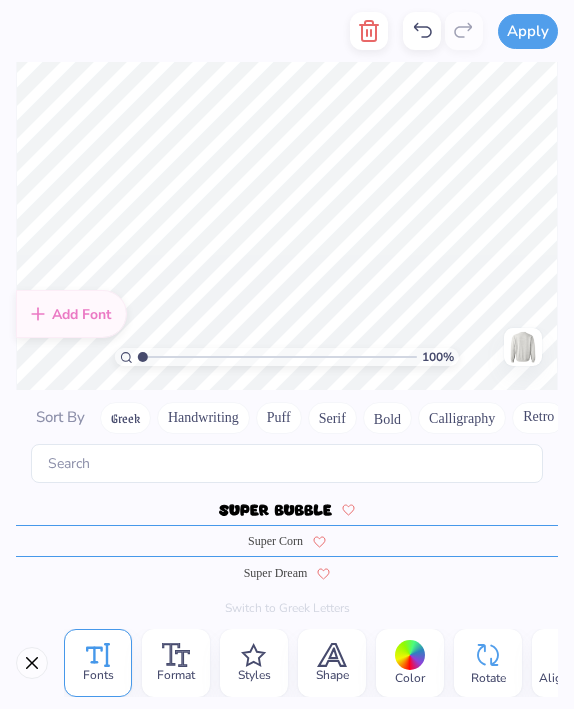 click on "Bold" at bounding box center (387, 418) 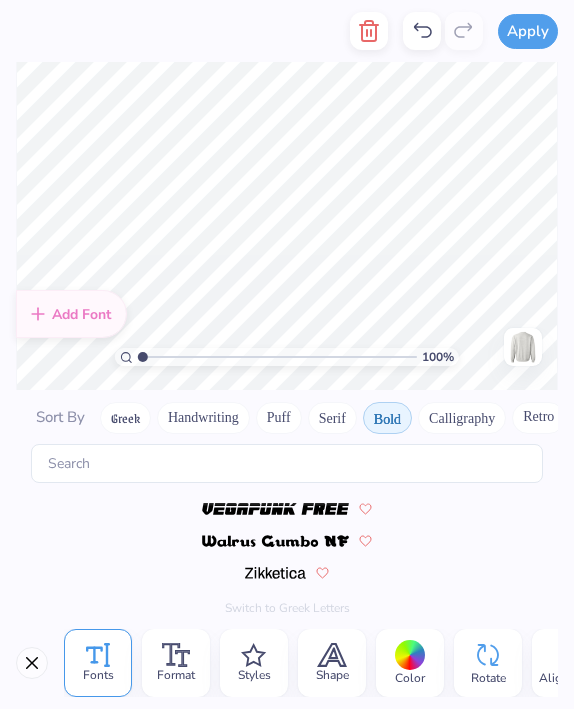 scroll, scrollTop: 1921, scrollLeft: 0, axis: vertical 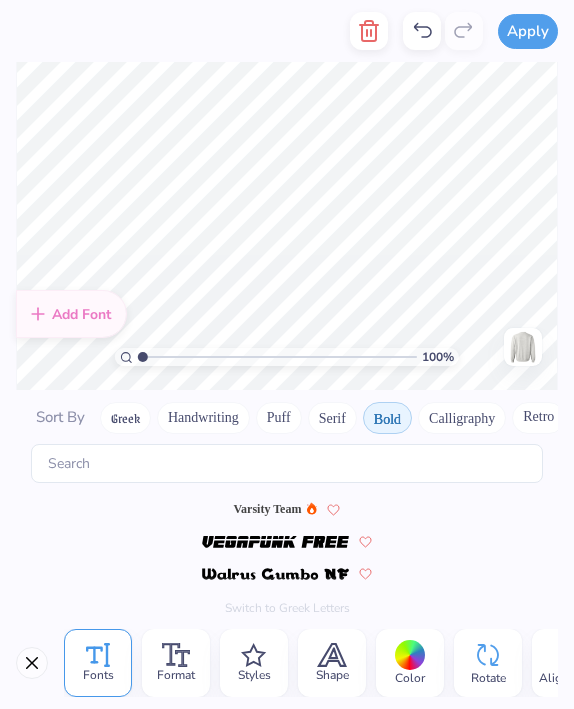 click on "Varsity Team" at bounding box center [268, 509] 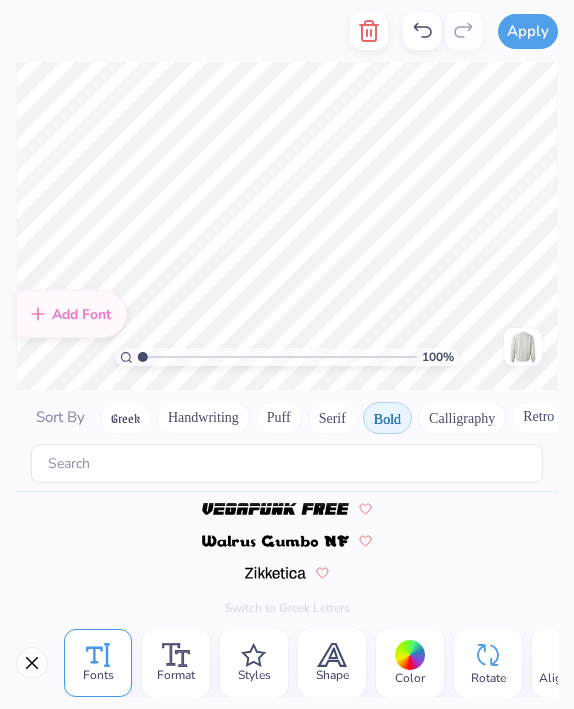 scroll, scrollTop: 2338, scrollLeft: 0, axis: vertical 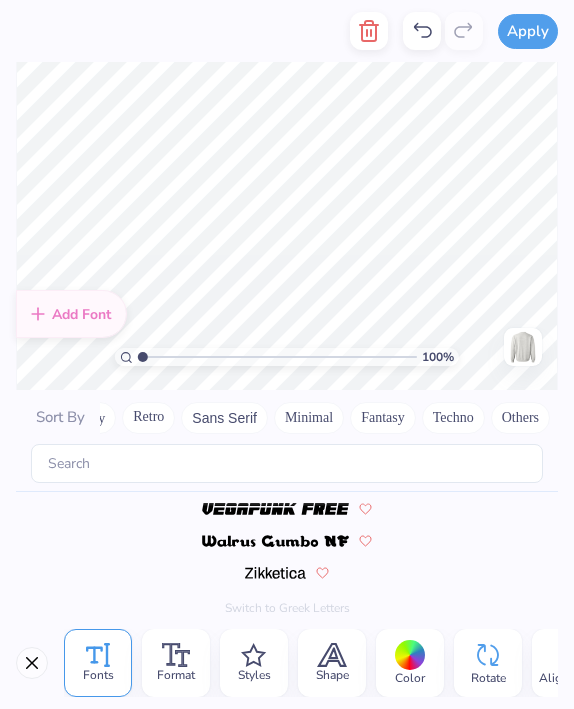 type on "NCDA" 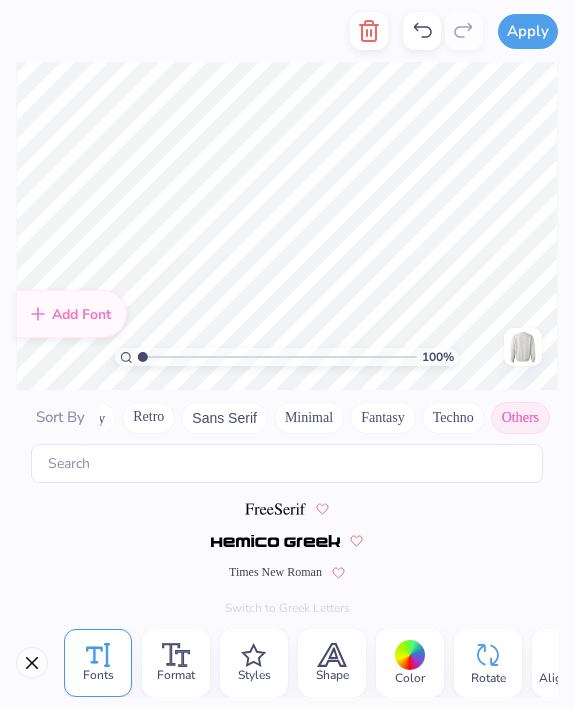 scroll, scrollTop: 0, scrollLeft: 0, axis: both 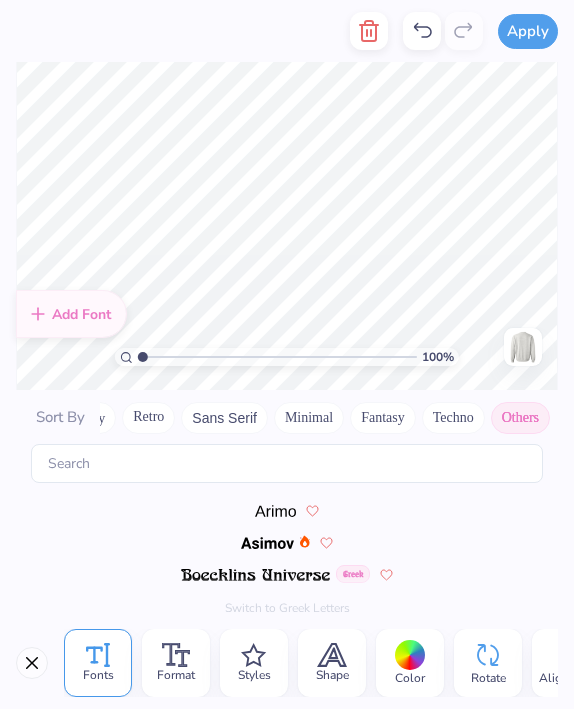 click on "Sans Serif" at bounding box center (224, 418) 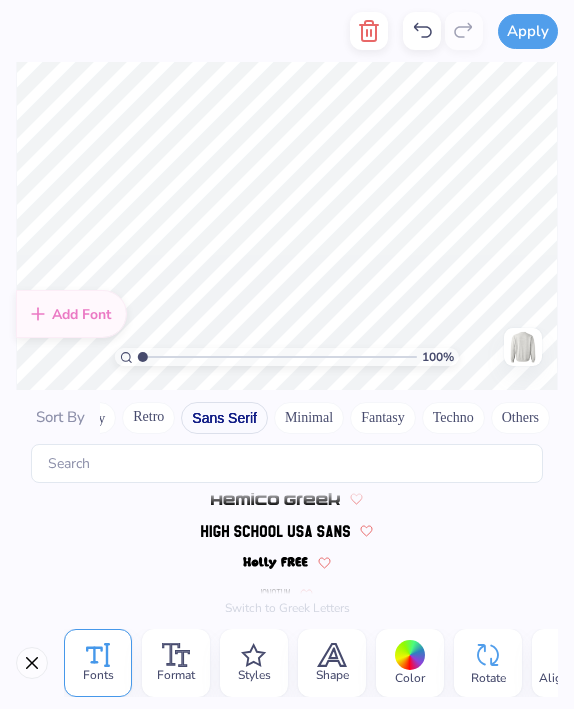 scroll, scrollTop: 449, scrollLeft: 0, axis: vertical 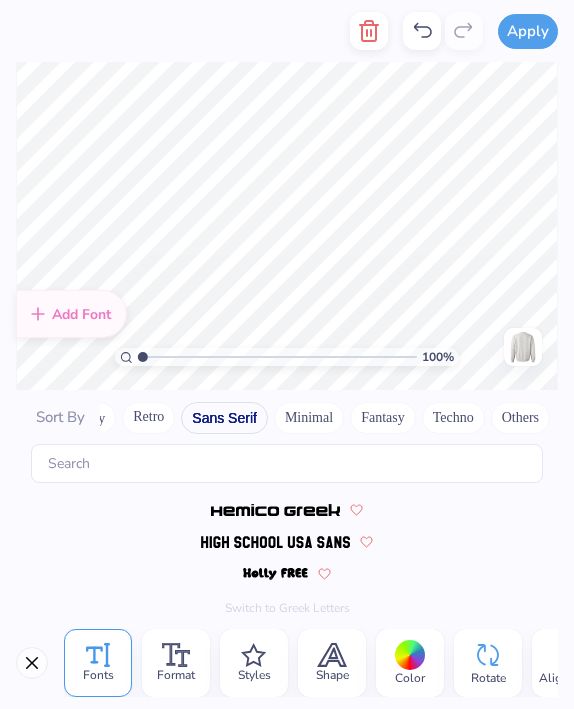 click at bounding box center (275, 542) 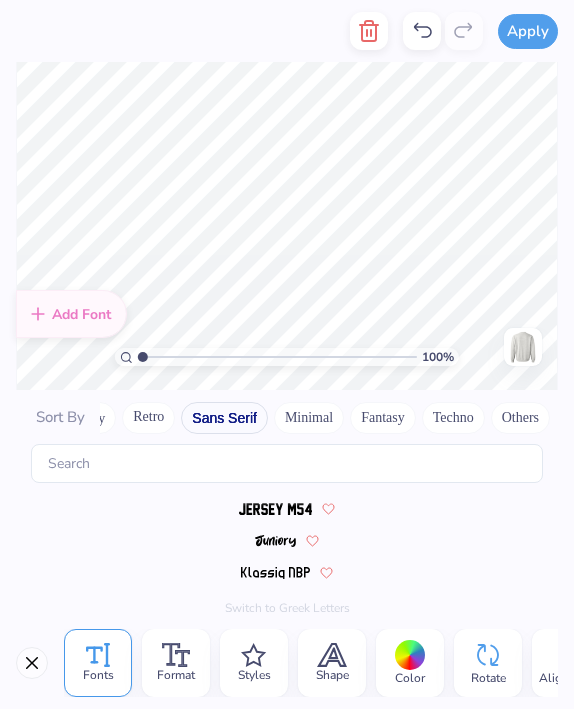 scroll, scrollTop: 609, scrollLeft: 0, axis: vertical 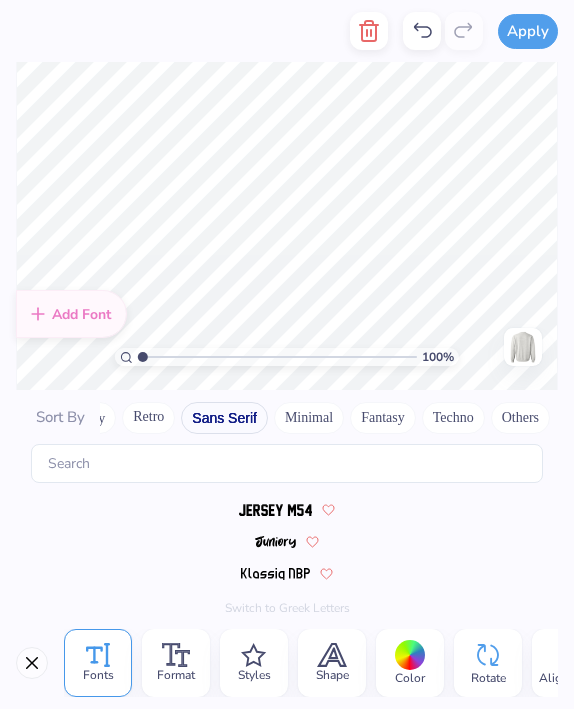 click at bounding box center [275, 510] 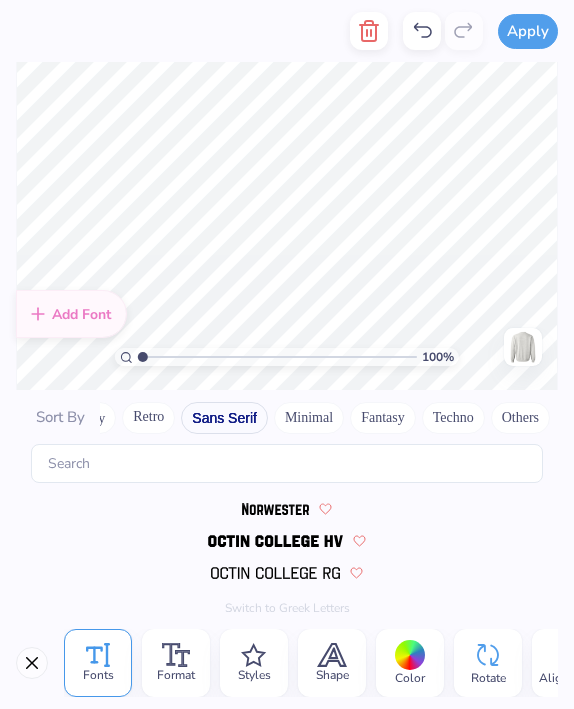 scroll, scrollTop: 1601, scrollLeft: 0, axis: vertical 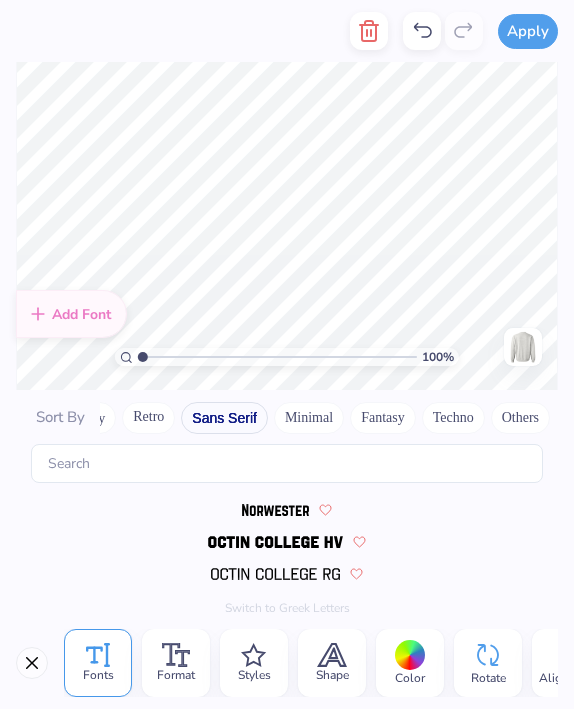 click at bounding box center (276, 510) 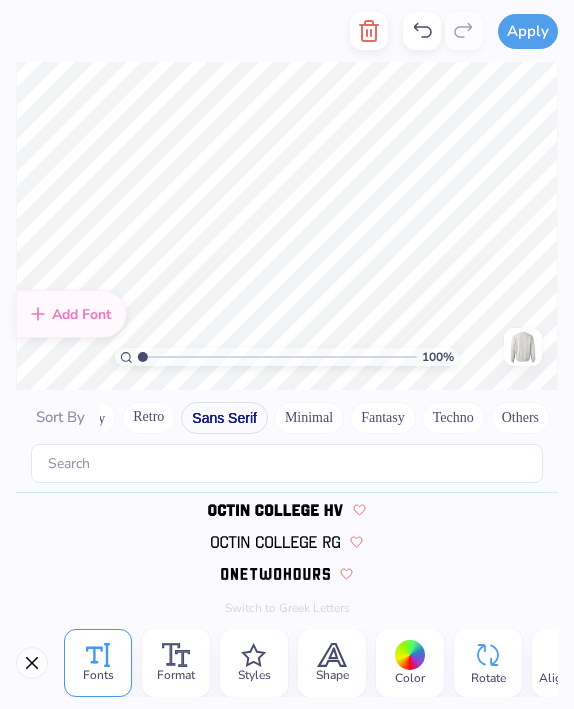 click at bounding box center (275, 574) 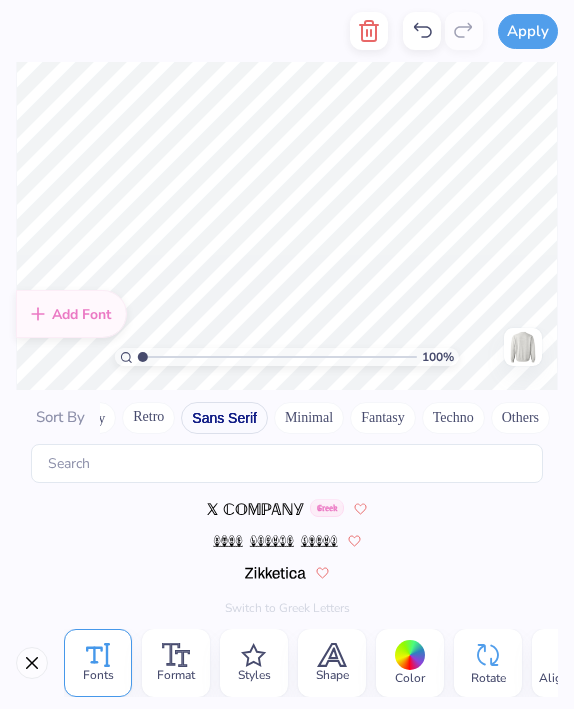 scroll, scrollTop: 2530, scrollLeft: 0, axis: vertical 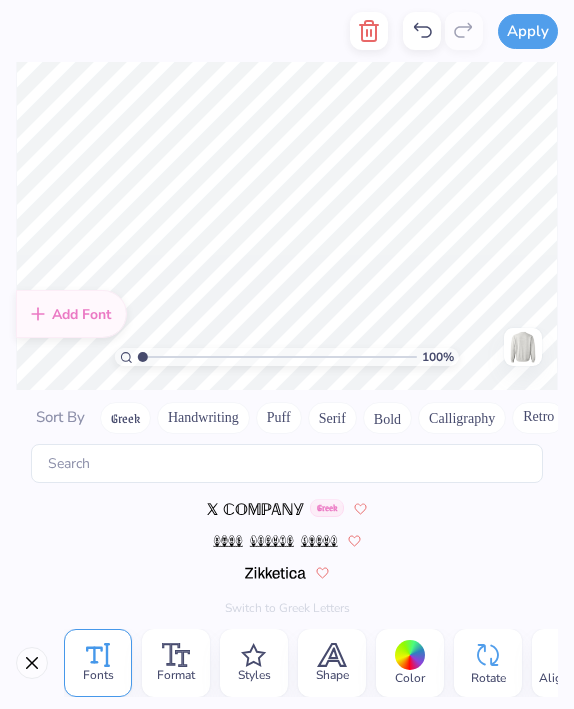 click on "Handwriting" at bounding box center [203, 418] 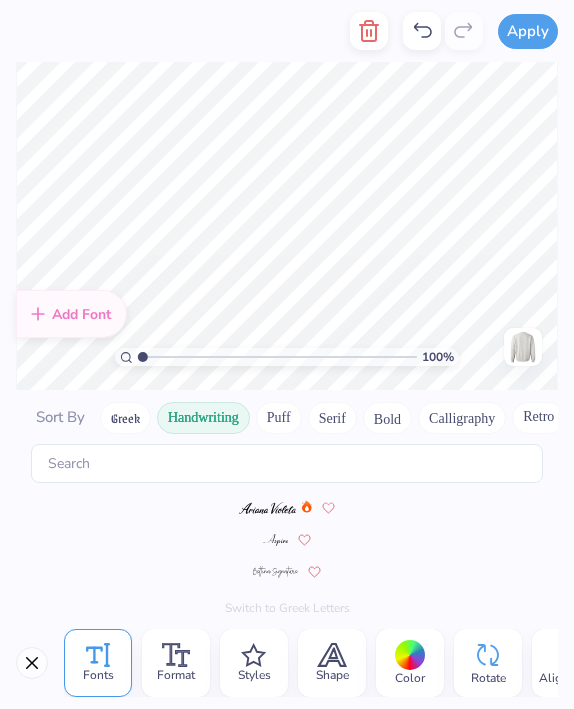 scroll, scrollTop: 0, scrollLeft: 0, axis: both 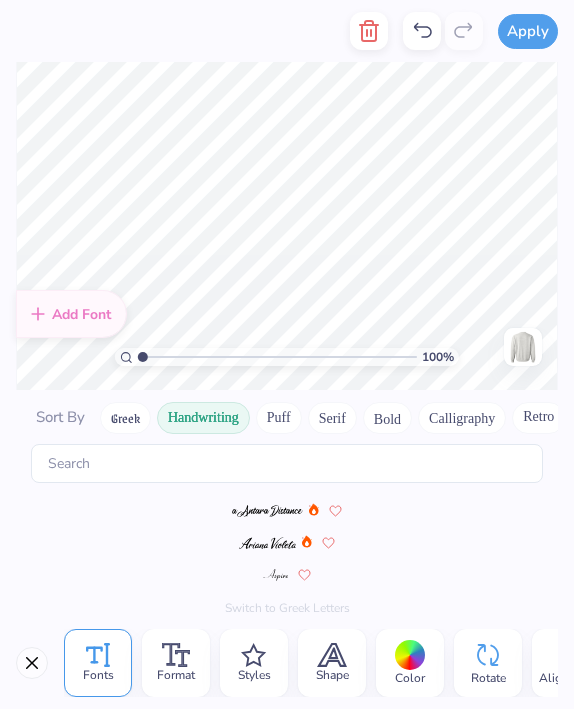 click on "Greek" at bounding box center (125, 418) 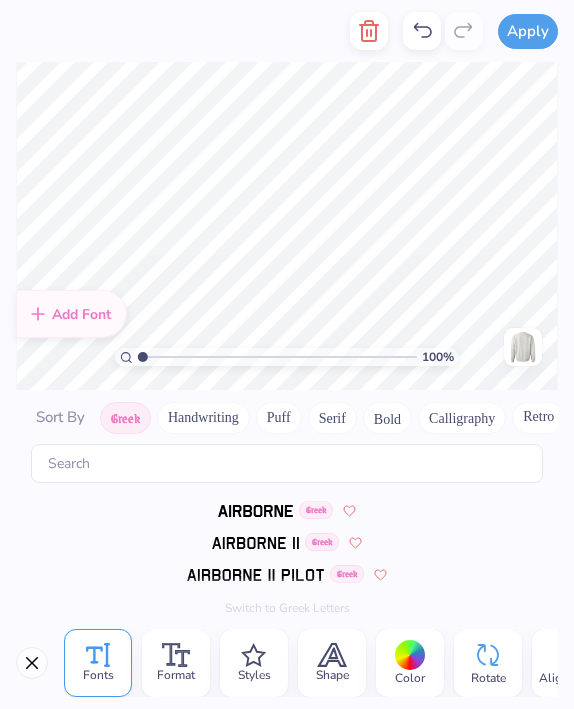 click on "Calligraphy" at bounding box center (462, 418) 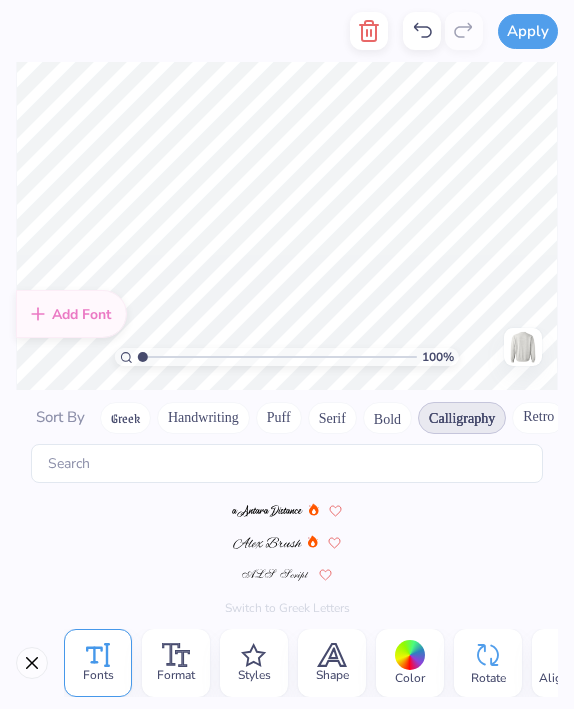 click on "Bold" at bounding box center [387, 418] 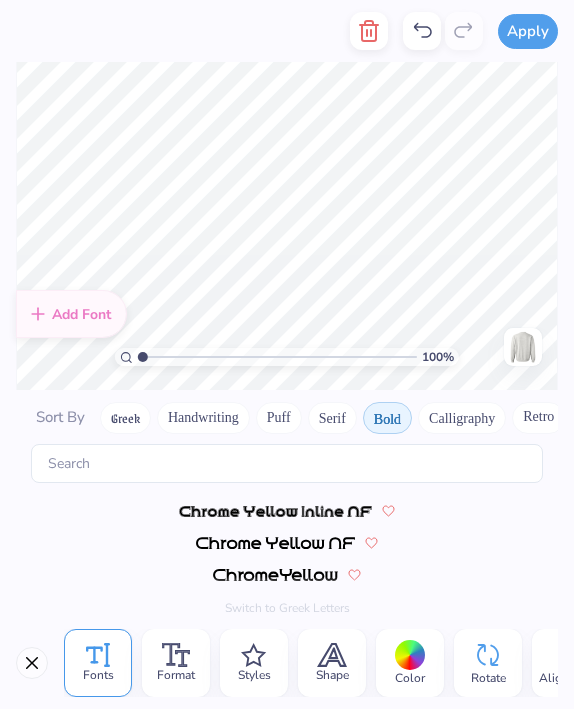 scroll, scrollTop: 1665, scrollLeft: 0, axis: vertical 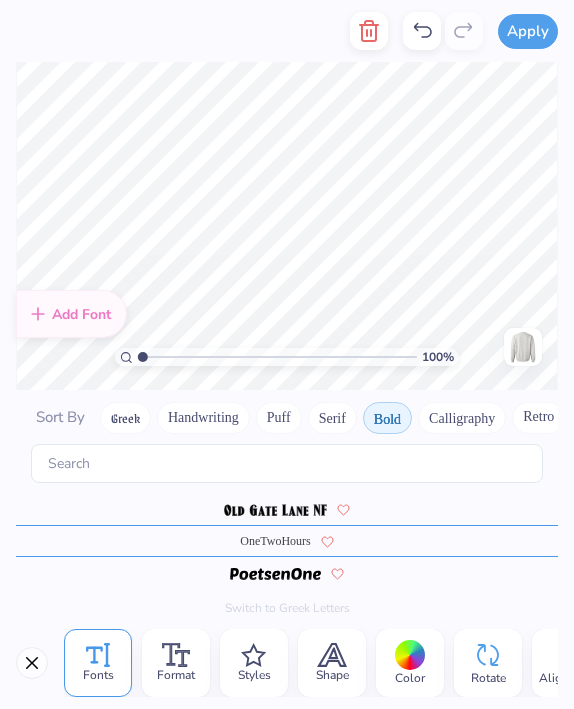click on "OneTwoHours" at bounding box center (287, 541) 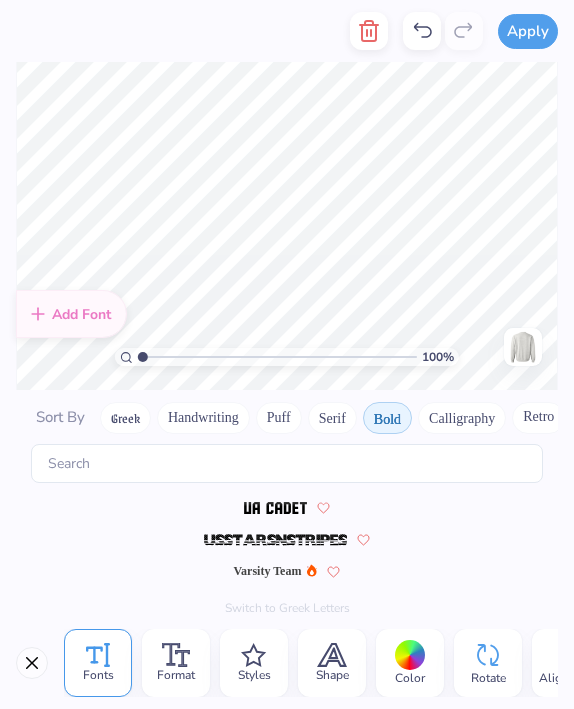scroll, scrollTop: 2241, scrollLeft: 0, axis: vertical 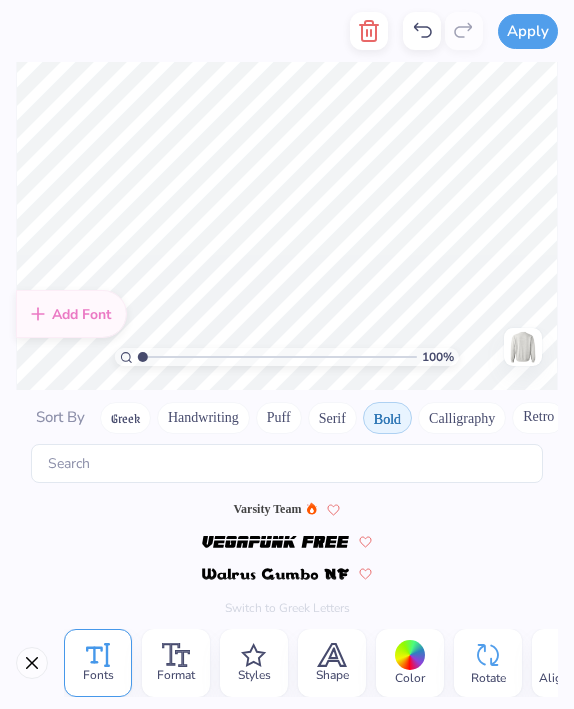 click on "Varsity Team" at bounding box center [287, 509] 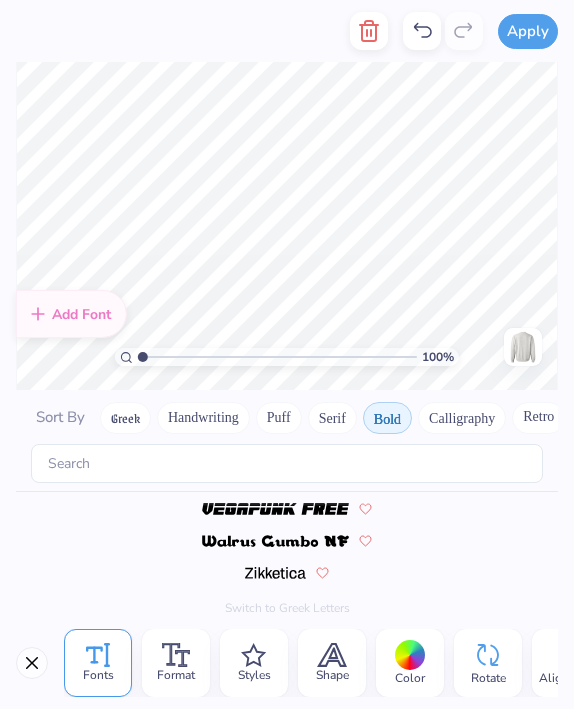 scroll, scrollTop: 2339, scrollLeft: 0, axis: vertical 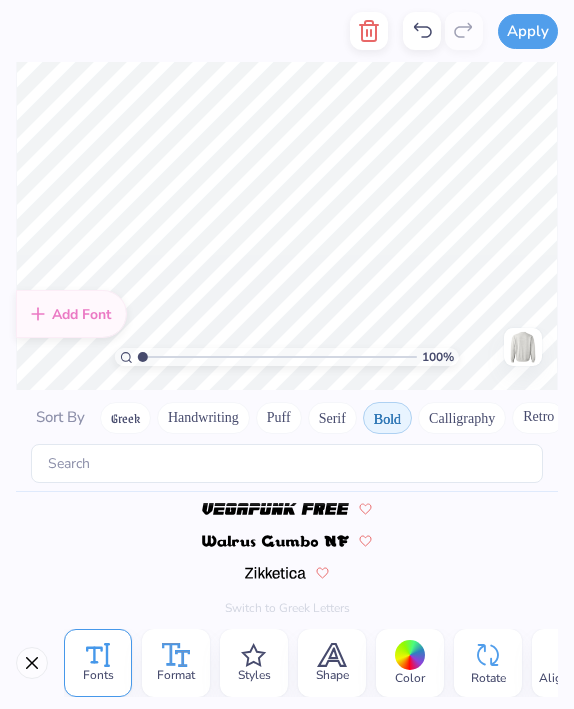click 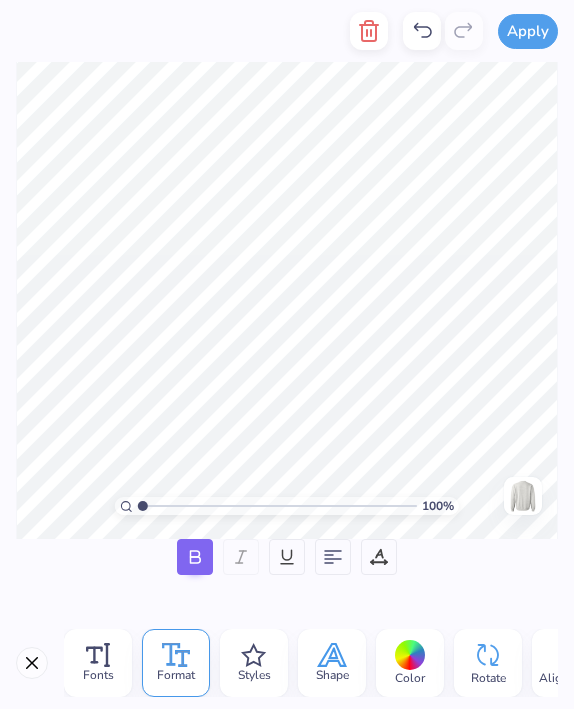 click 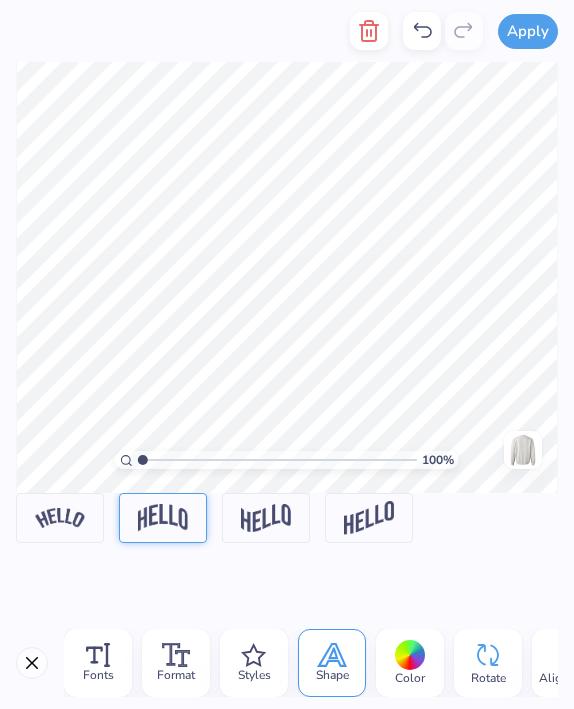 click at bounding box center (163, 517) 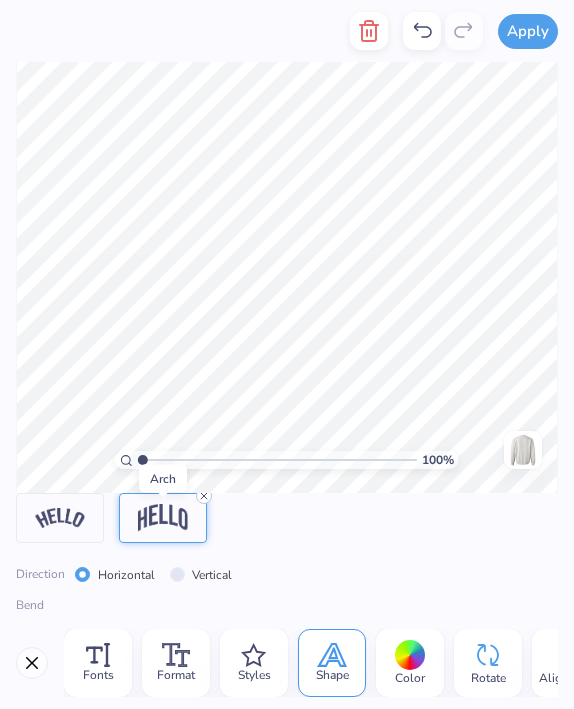 click 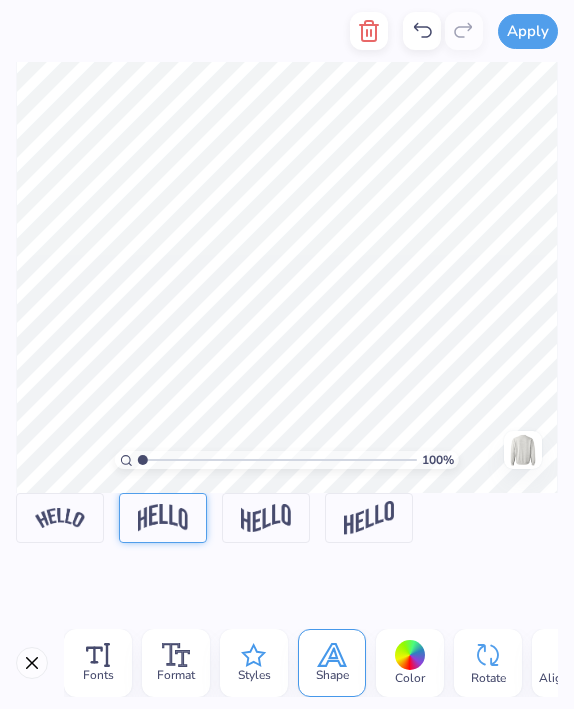click 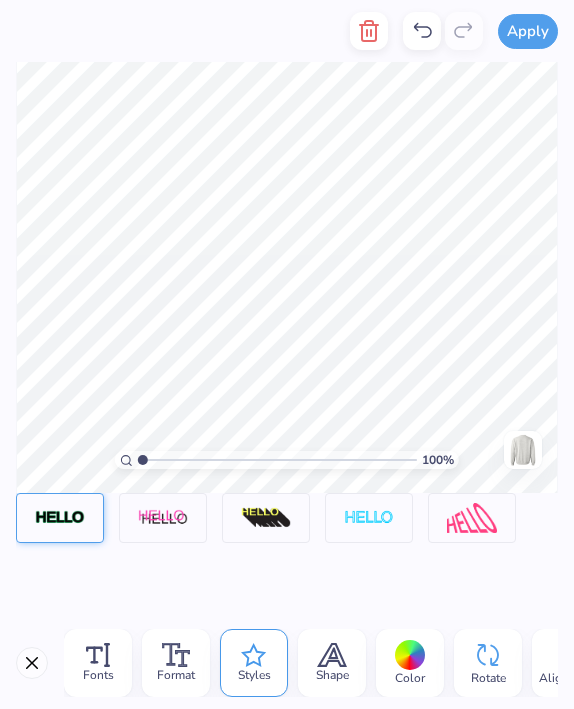 click at bounding box center (60, 518) 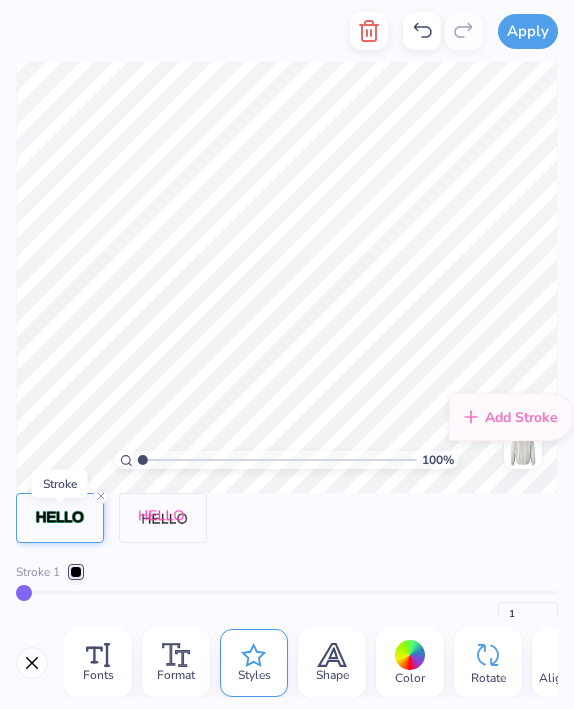click 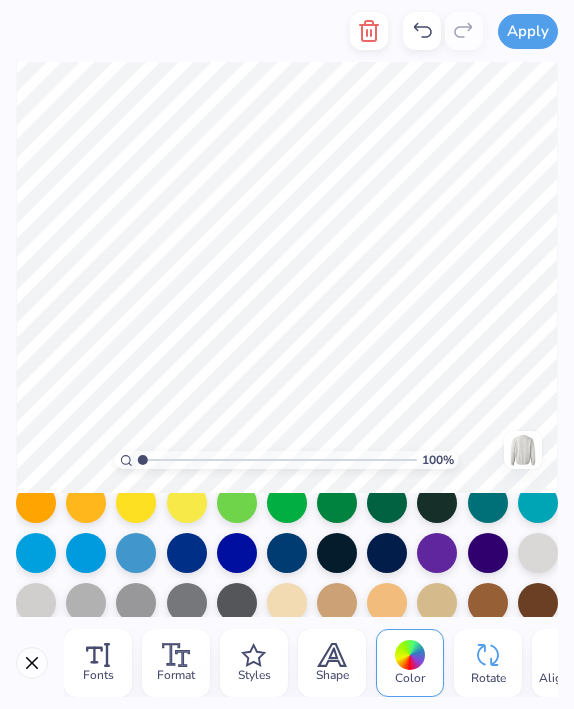 scroll, scrollTop: 265, scrollLeft: 0, axis: vertical 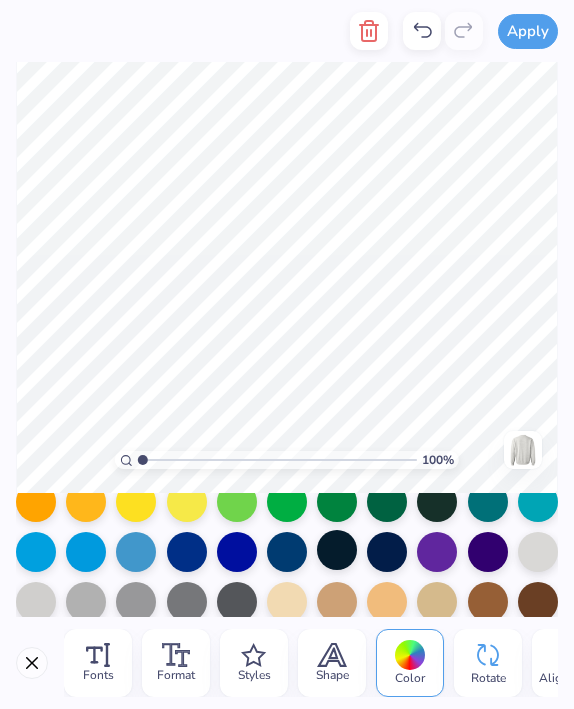 click at bounding box center [337, 550] 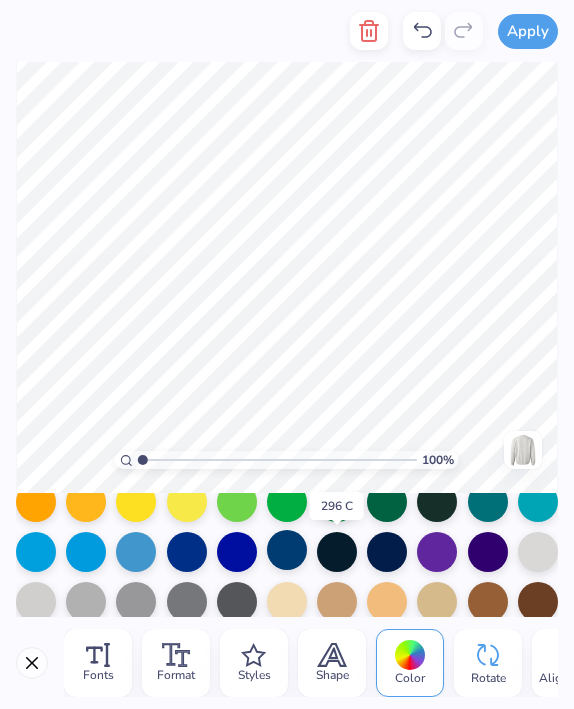 click at bounding box center [287, 550] 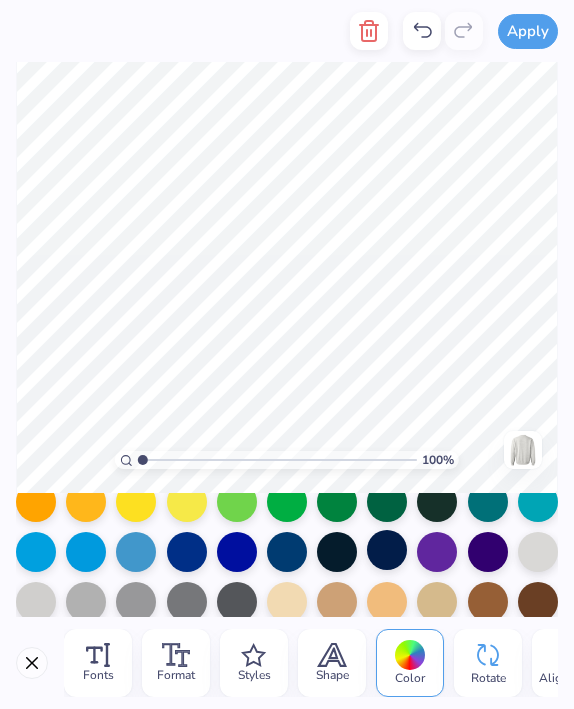 click at bounding box center (387, 550) 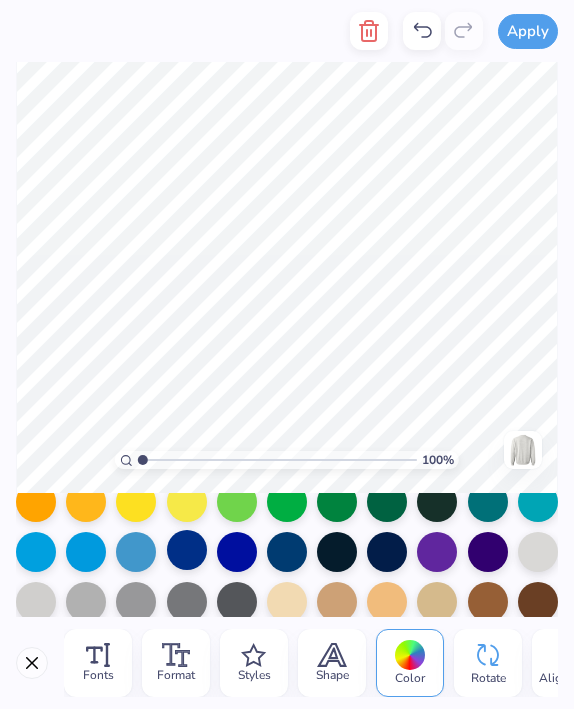 click at bounding box center [187, 550] 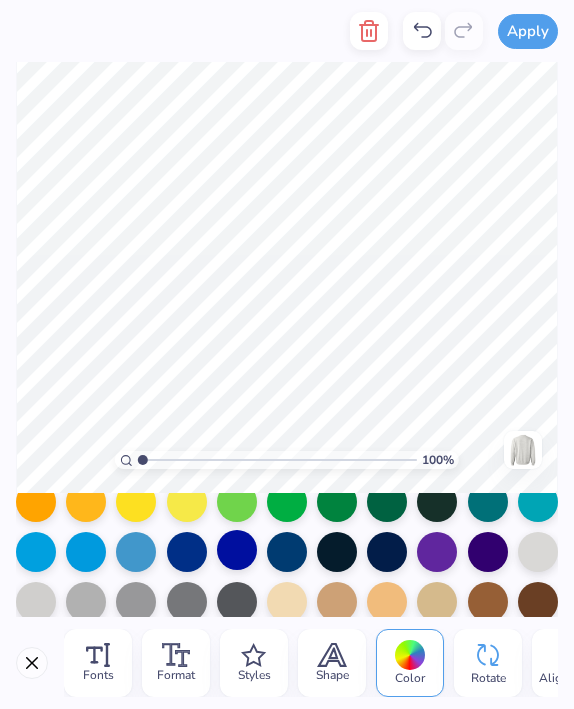 click at bounding box center [237, 550] 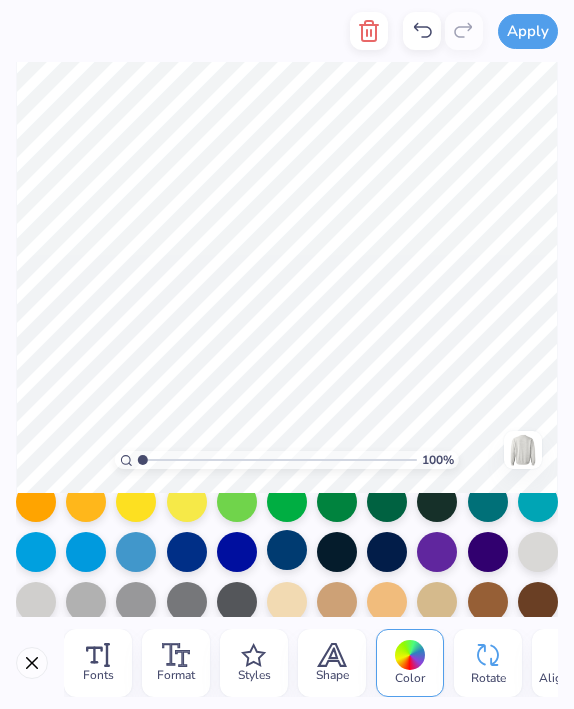 click at bounding box center (287, 550) 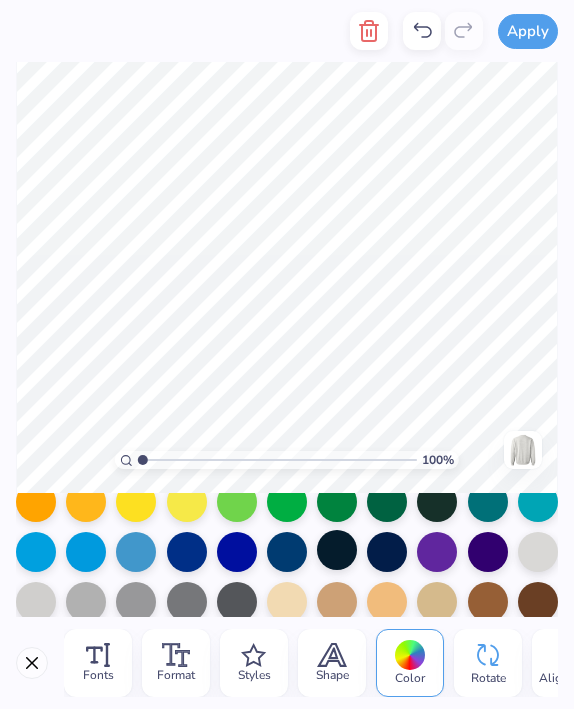 click at bounding box center [337, 550] 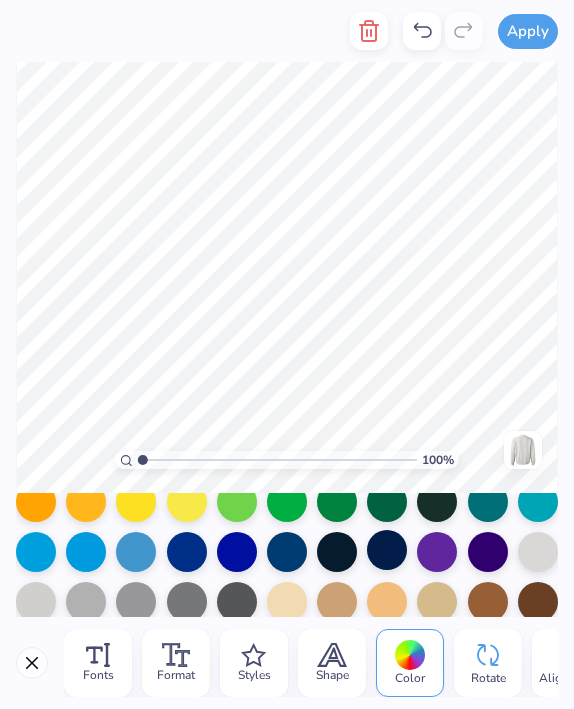 click at bounding box center [387, 550] 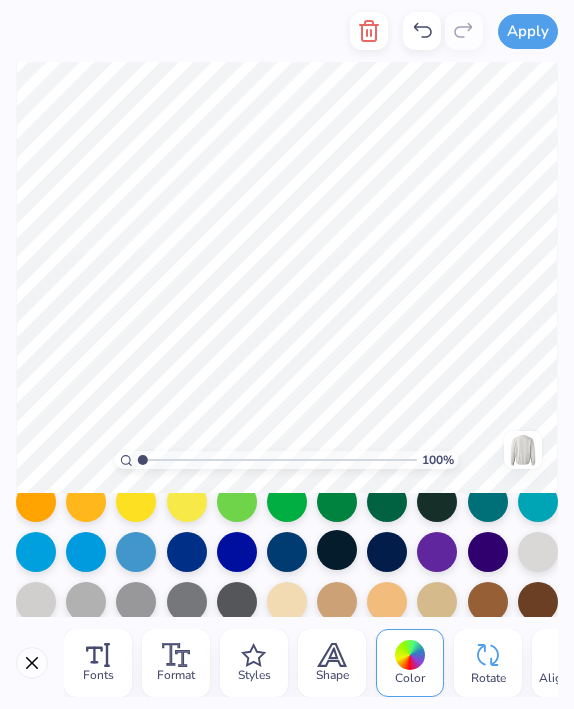 click at bounding box center [337, 550] 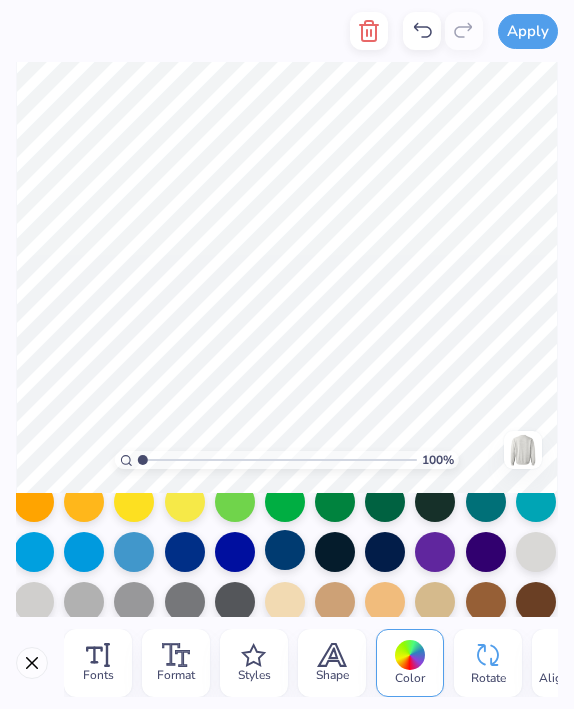 scroll, scrollTop: 265, scrollLeft: 2, axis: both 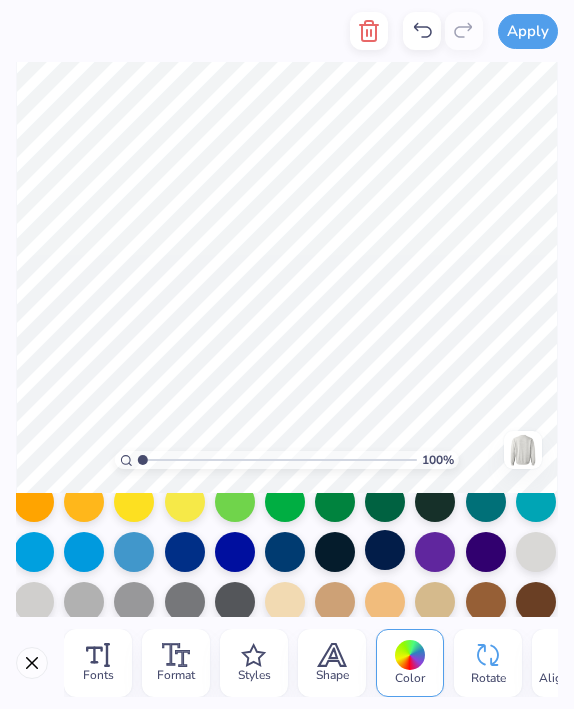 click at bounding box center [385, 550] 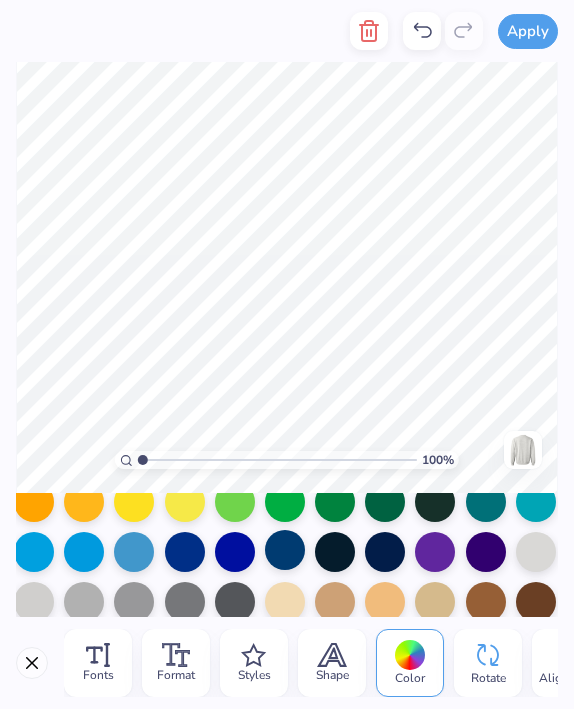 click at bounding box center [285, 550] 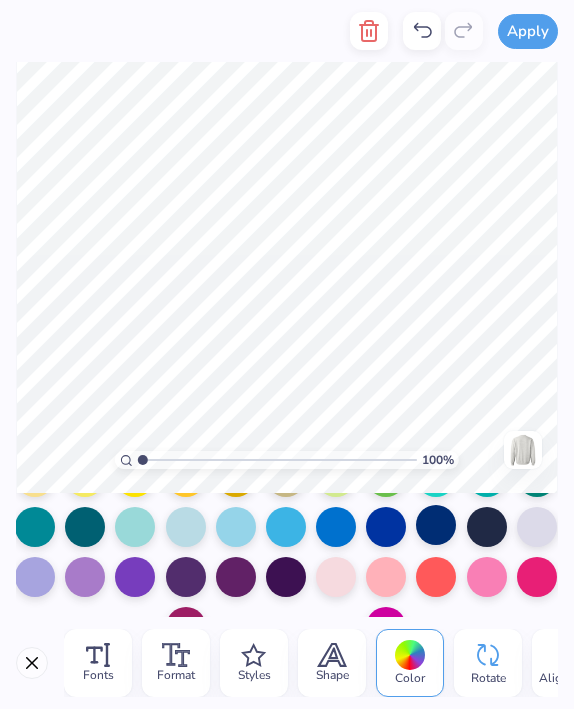 scroll, scrollTop: 493, scrollLeft: 1, axis: both 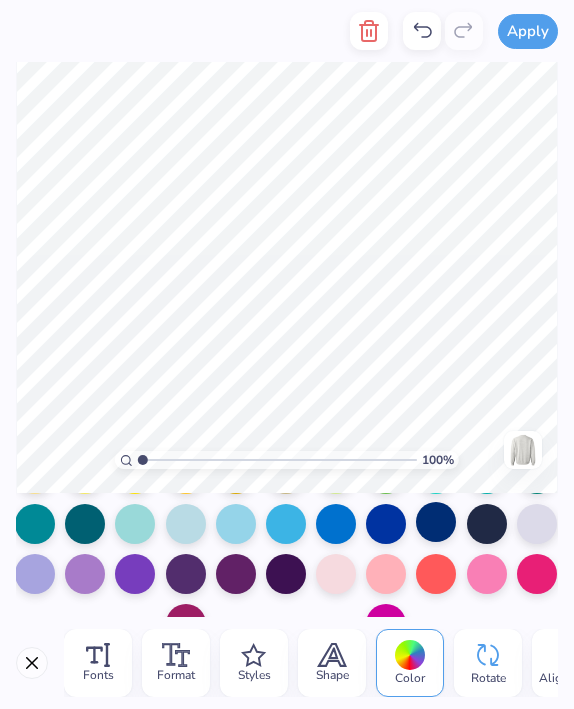 click at bounding box center [436, 522] 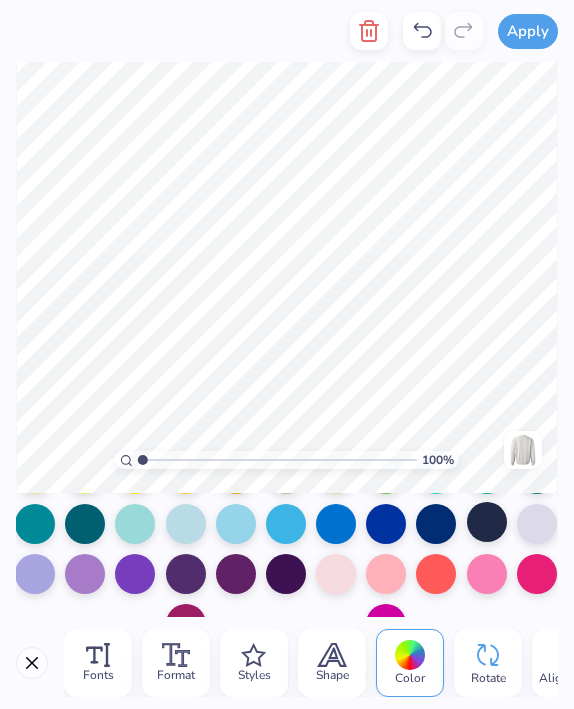 click at bounding box center (487, 522) 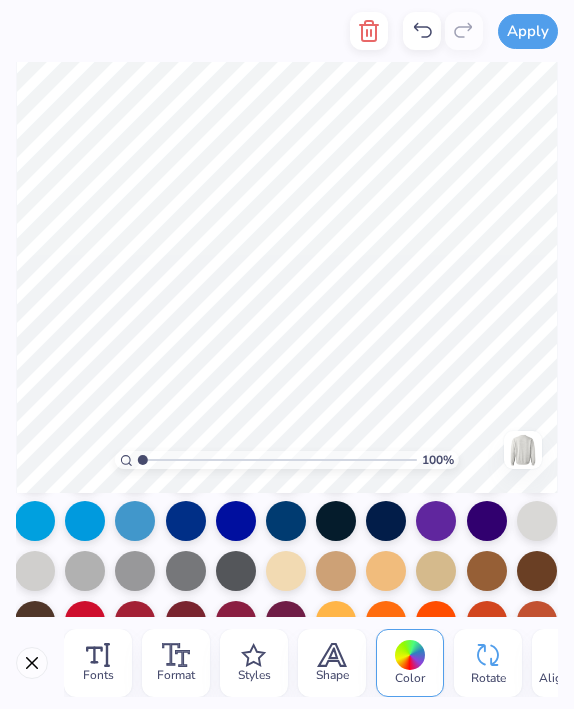 scroll, scrollTop: 287, scrollLeft: 1, axis: both 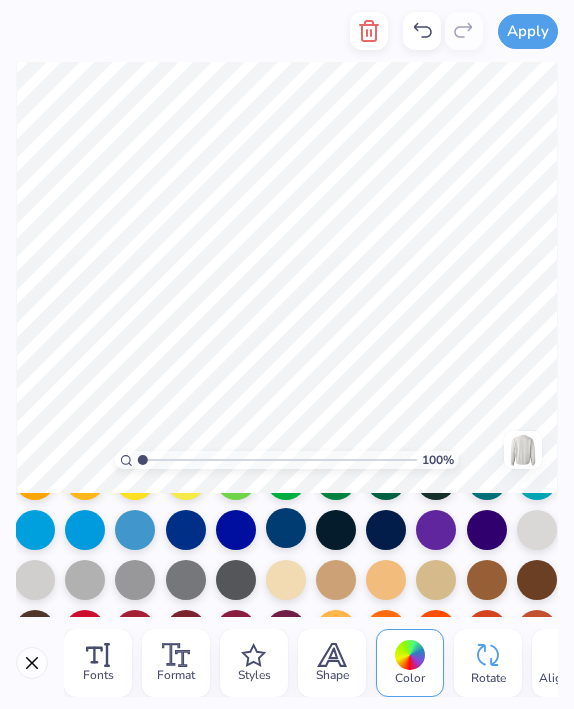 click at bounding box center [286, 528] 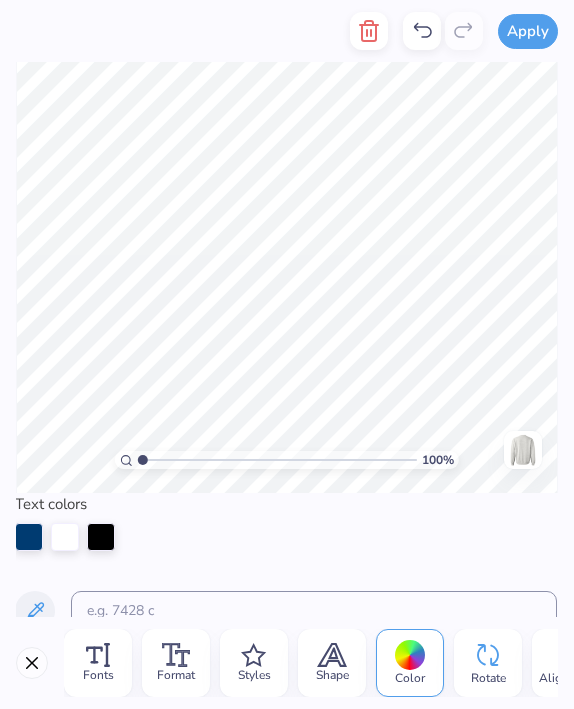 scroll, scrollTop: 0, scrollLeft: 1, axis: horizontal 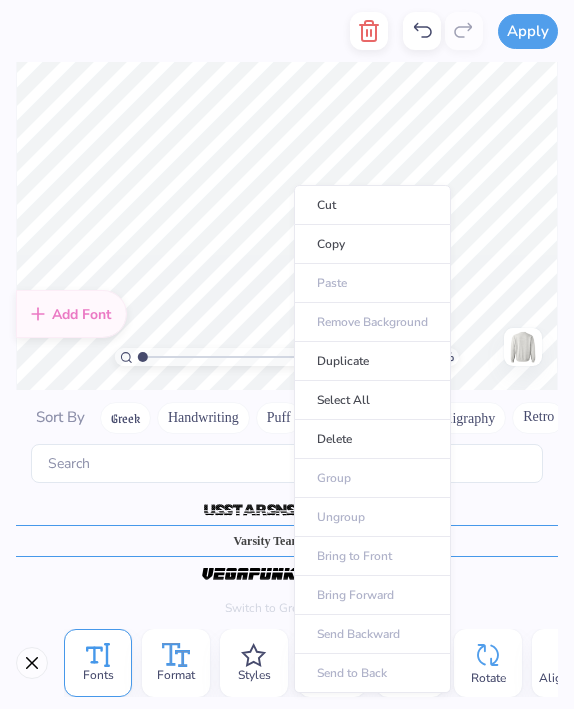 click on "Format" at bounding box center (176, 675) 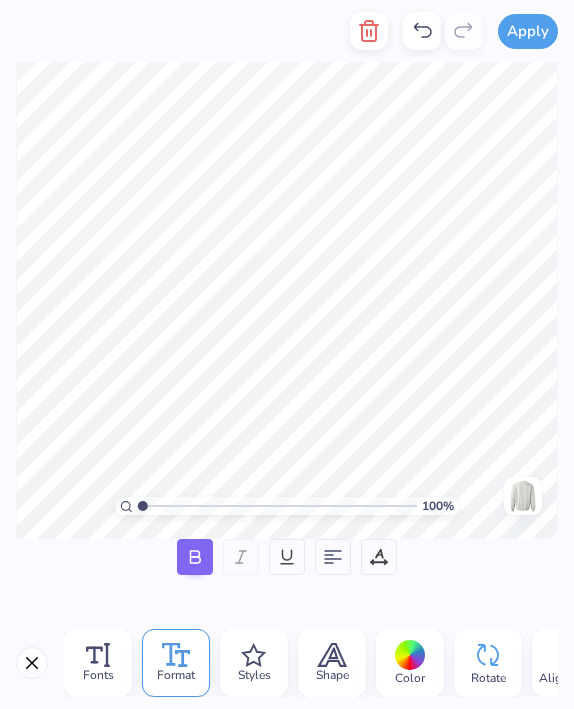 click on "Format" at bounding box center (176, 675) 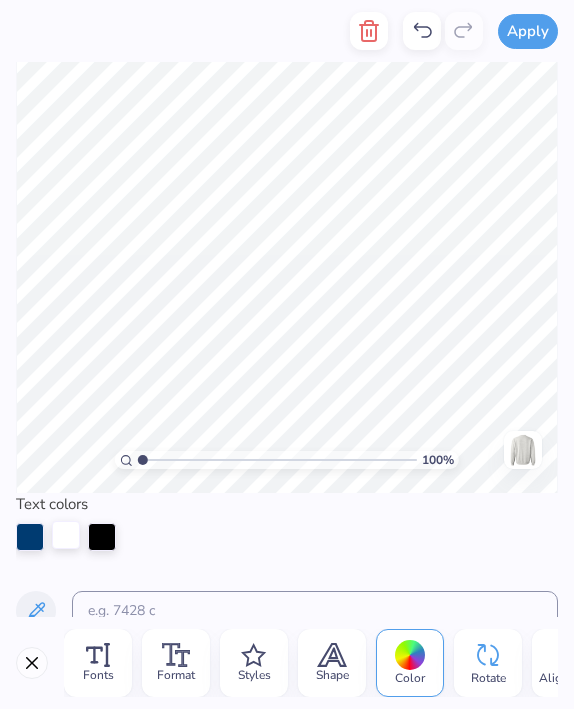 click at bounding box center [66, 535] 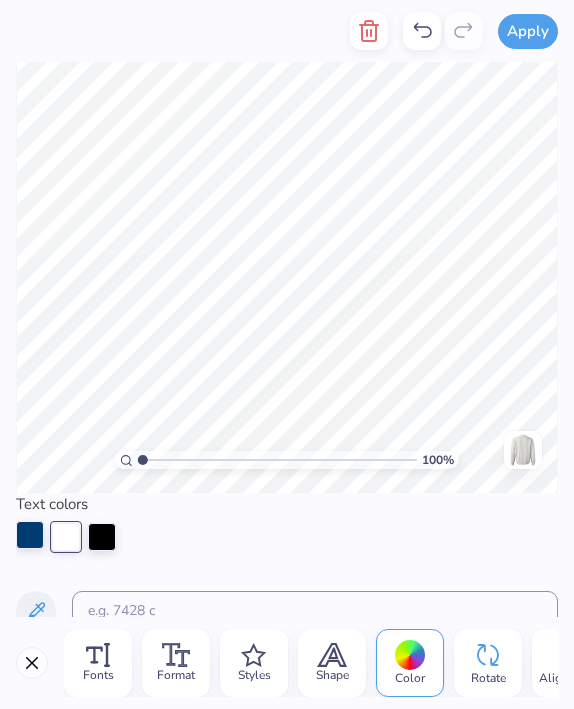 click at bounding box center [30, 535] 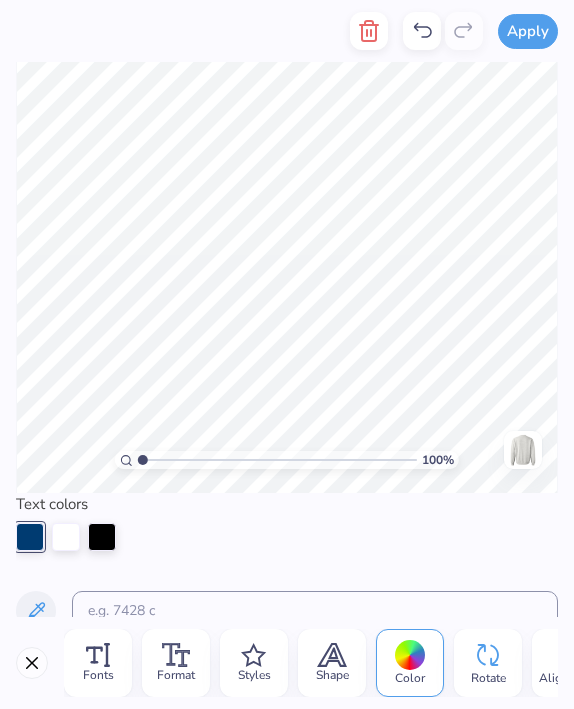 click at bounding box center (287, 537) 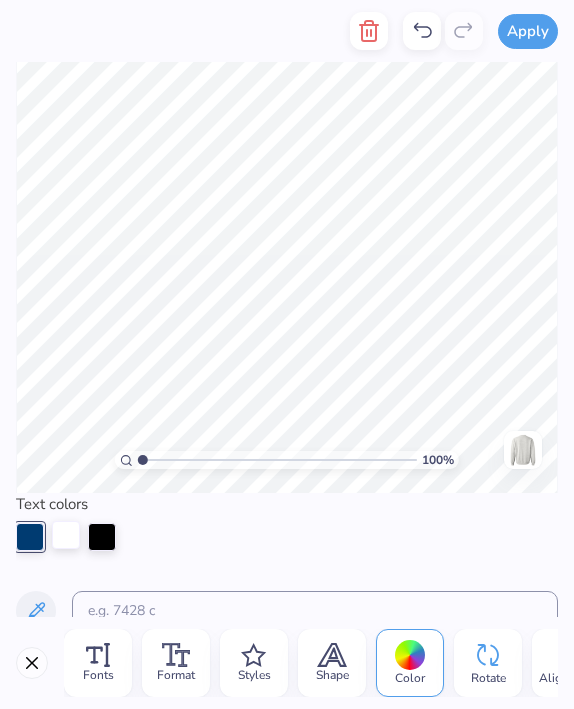 click at bounding box center [66, 535] 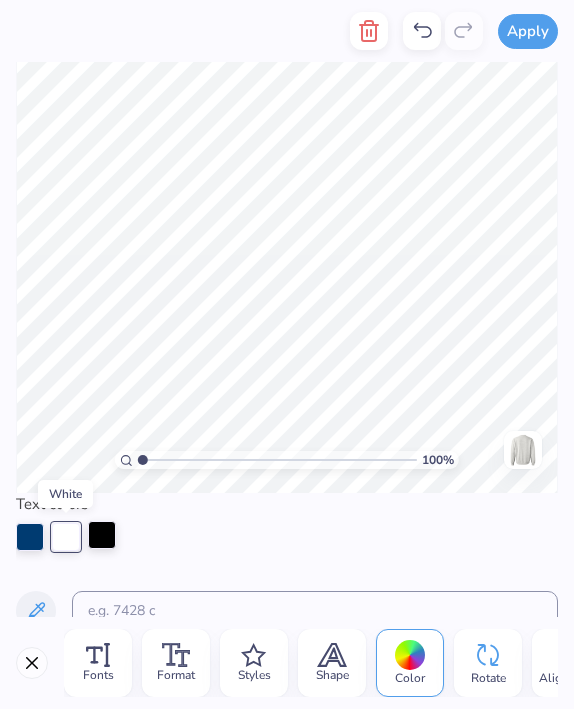 click at bounding box center (102, 535) 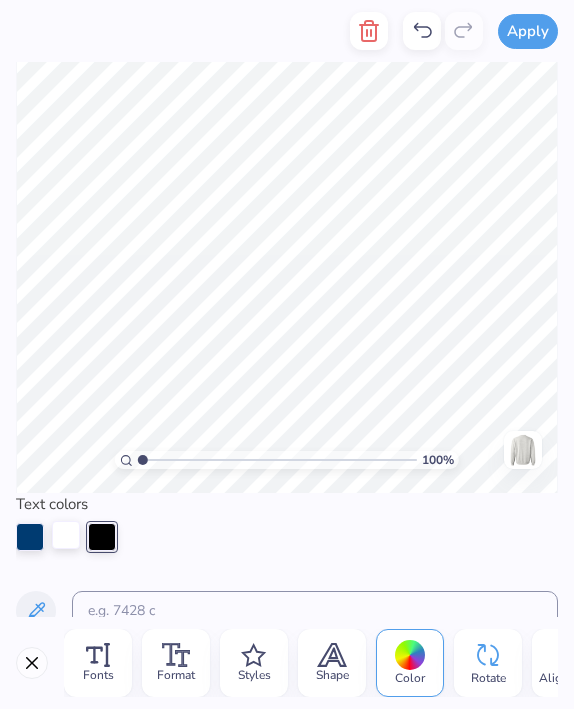 click at bounding box center (66, 535) 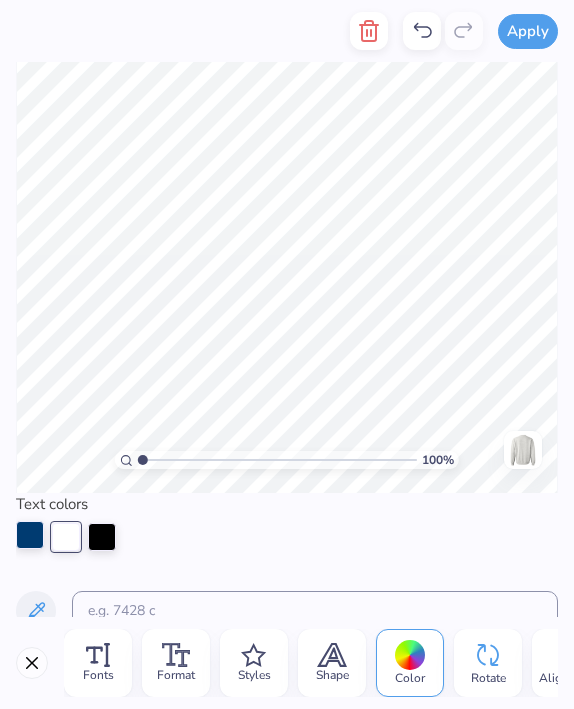 click at bounding box center [30, 535] 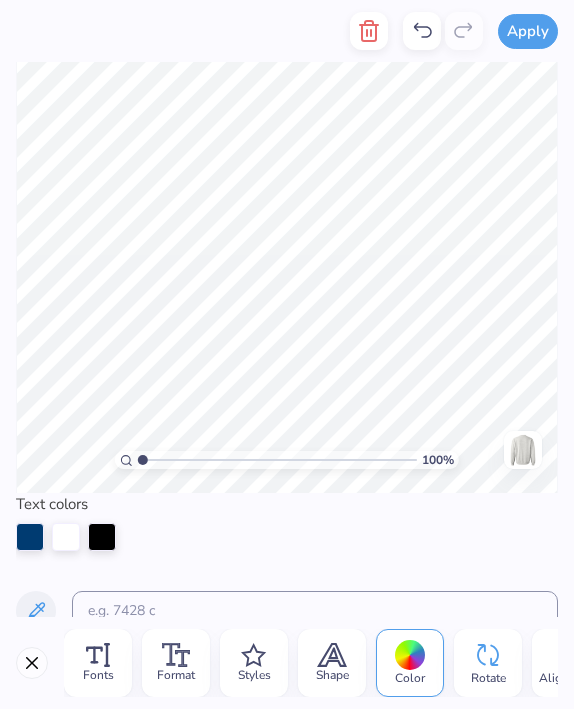 click at bounding box center (66, 537) 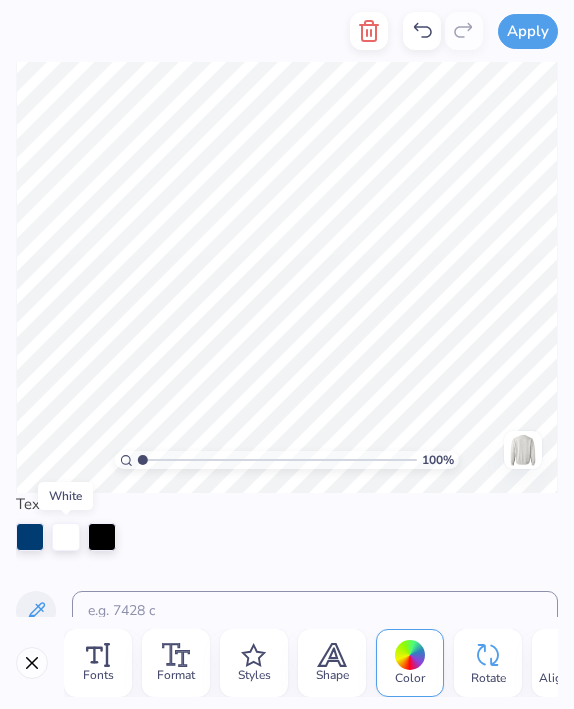 click at bounding box center [287, 537] 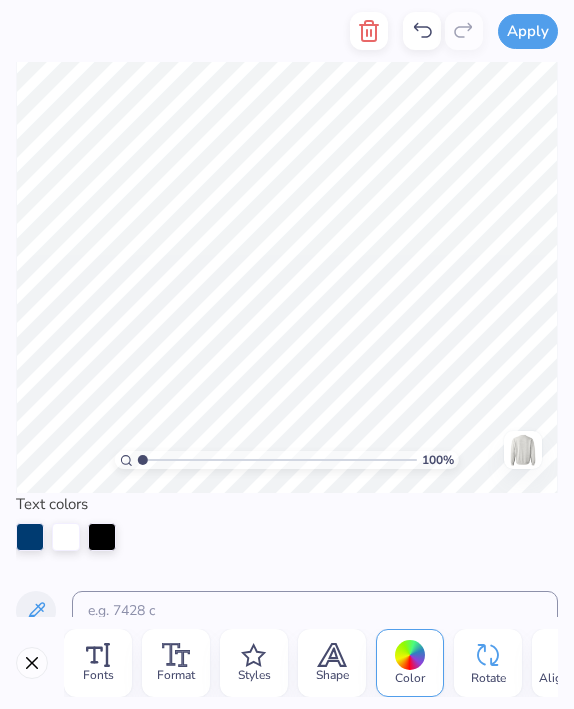 click on "Color" at bounding box center (410, 663) 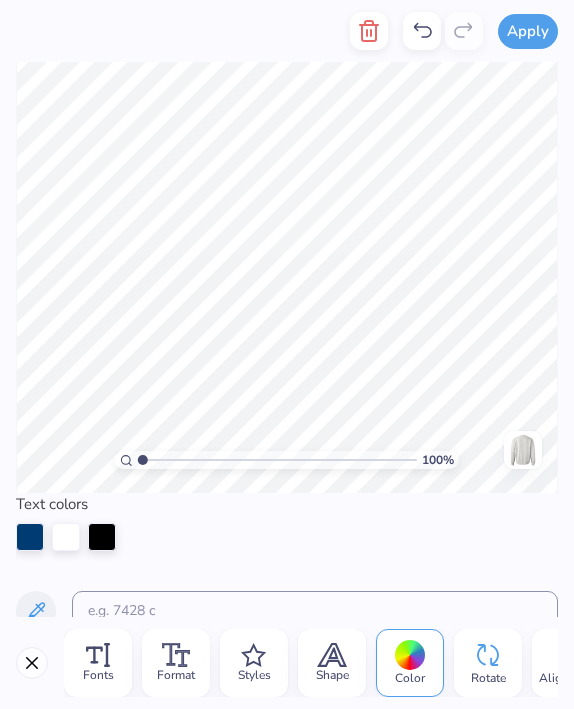 click on "Color" at bounding box center (410, 663) 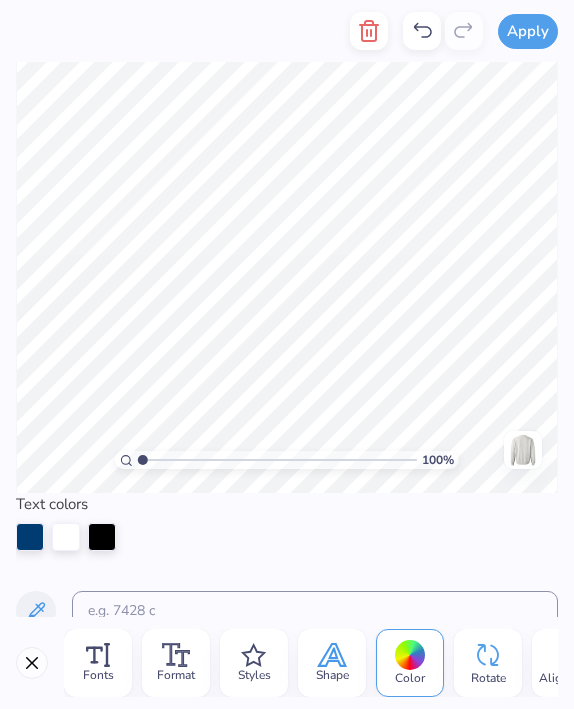click on "Shape" at bounding box center (332, 663) 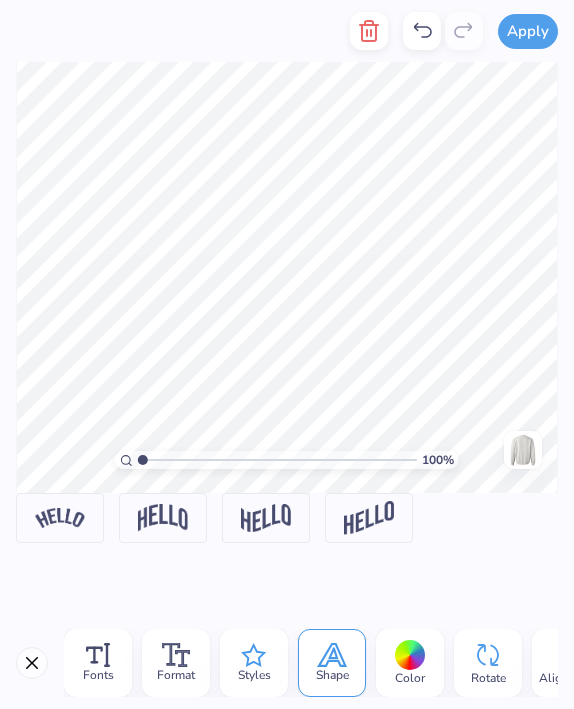 click on "Styles" at bounding box center (254, 663) 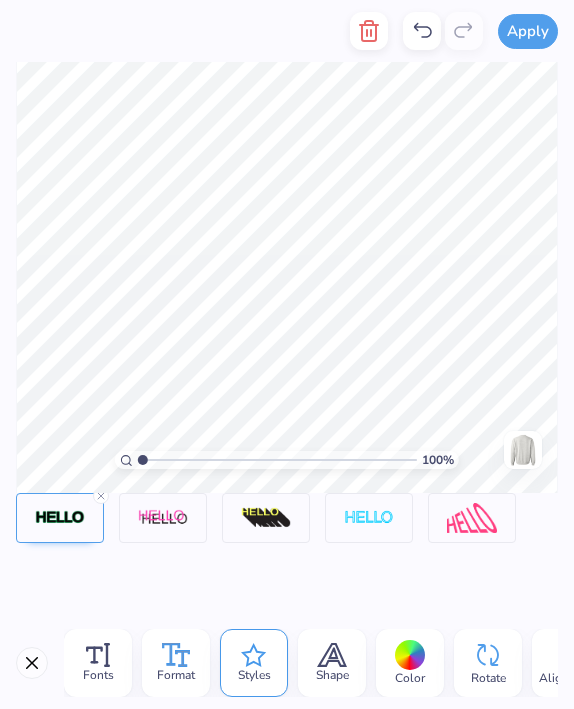 click 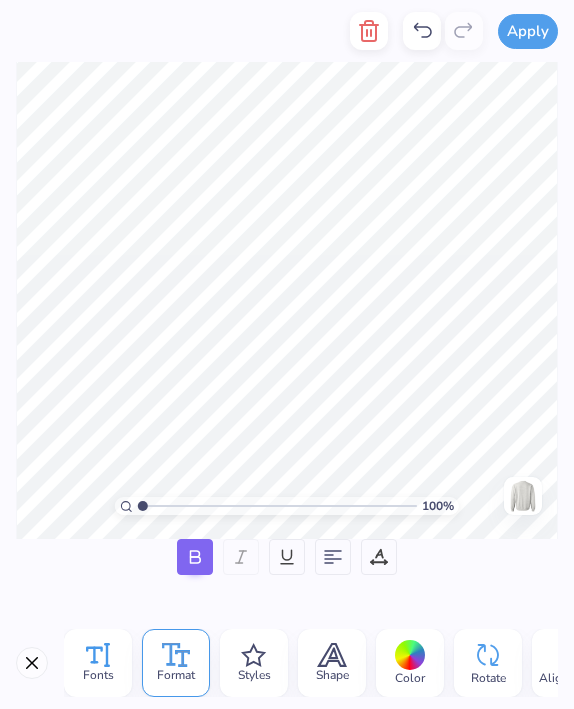 click on "Fonts" at bounding box center (98, 663) 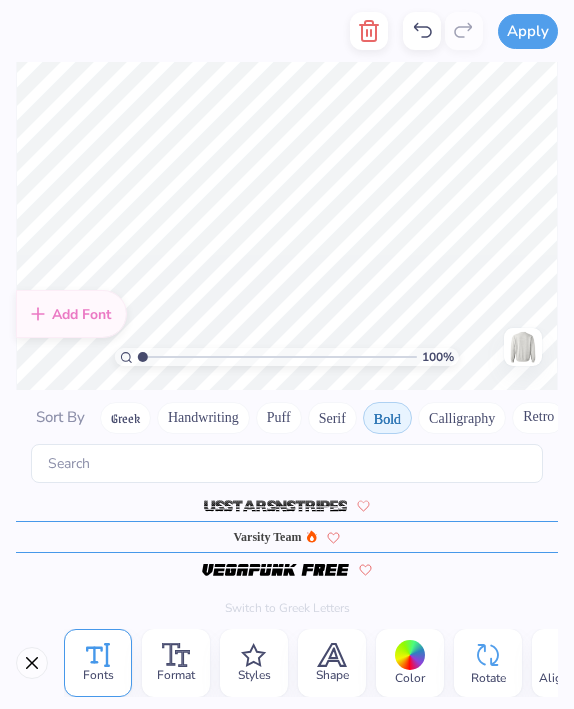 scroll, scrollTop: 2273, scrollLeft: 0, axis: vertical 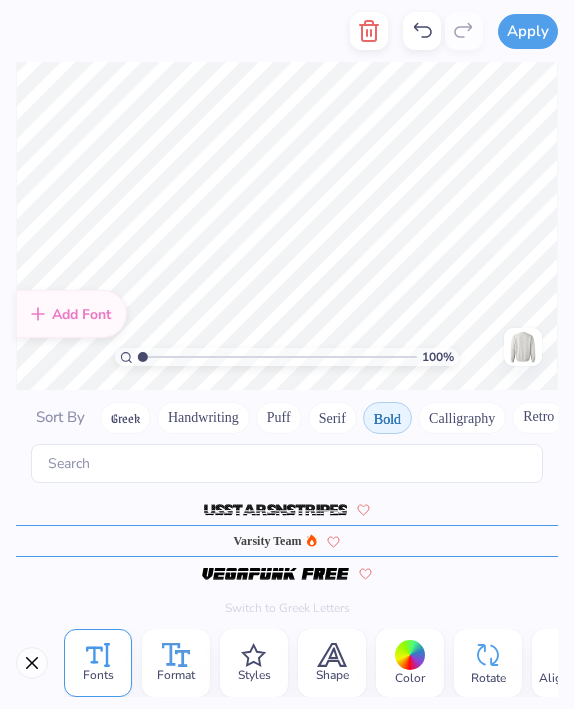 click on "Format" at bounding box center [176, 675] 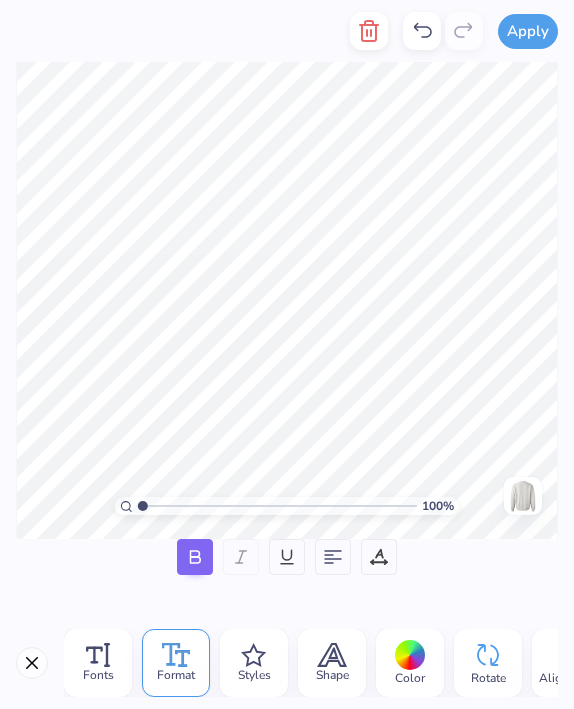 click at bounding box center (32, 663) 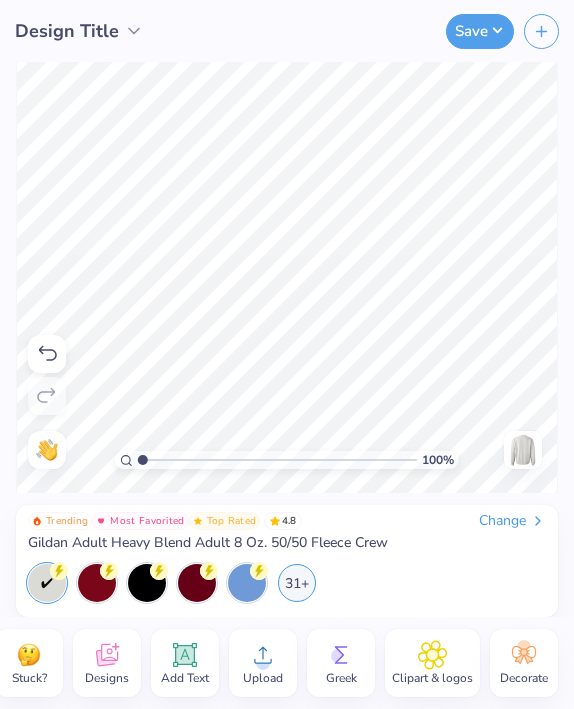 scroll, scrollTop: 0, scrollLeft: 100, axis: horizontal 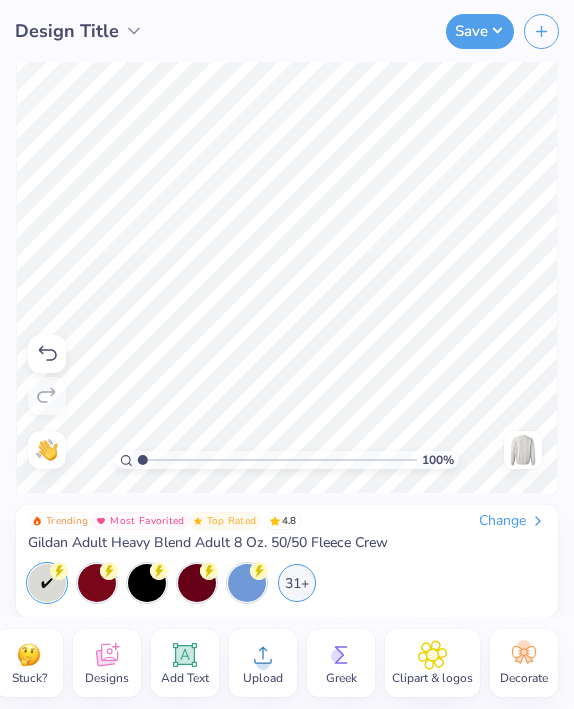 click 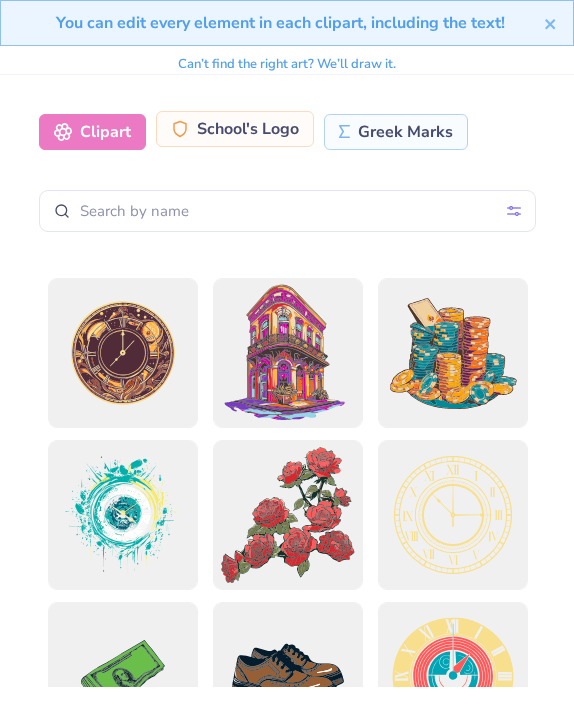 click on "School's Logo" at bounding box center (235, 129) 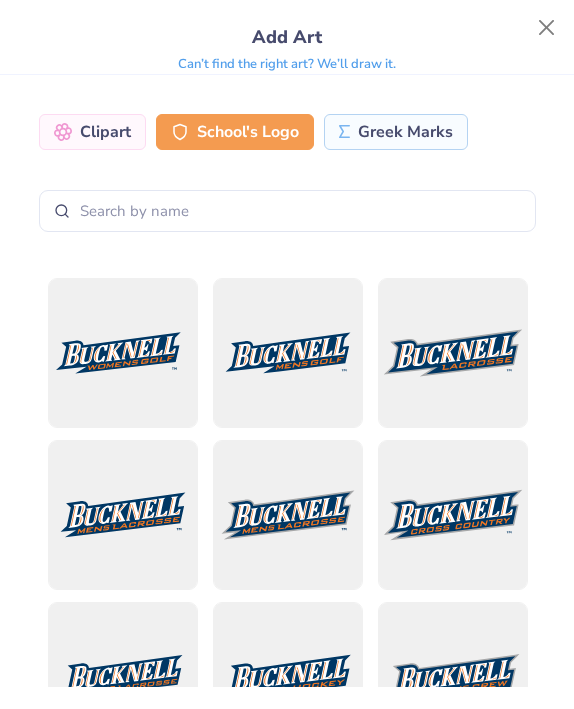 scroll, scrollTop: 0, scrollLeft: 0, axis: both 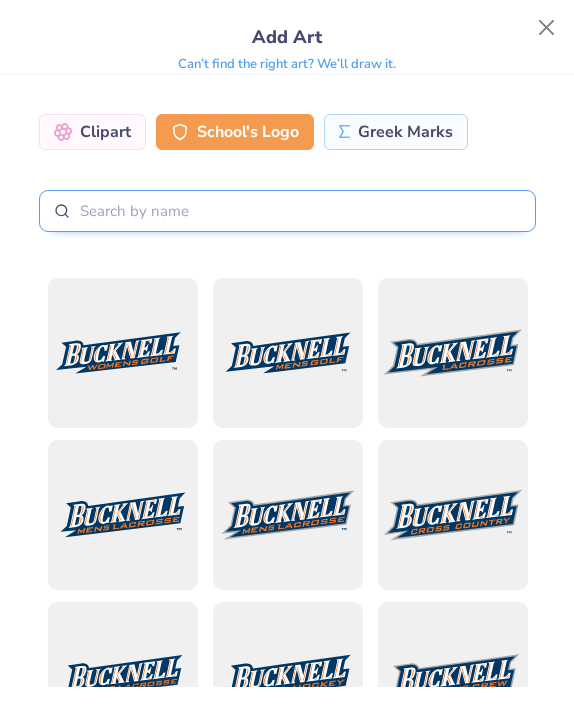 click at bounding box center (287, 211) 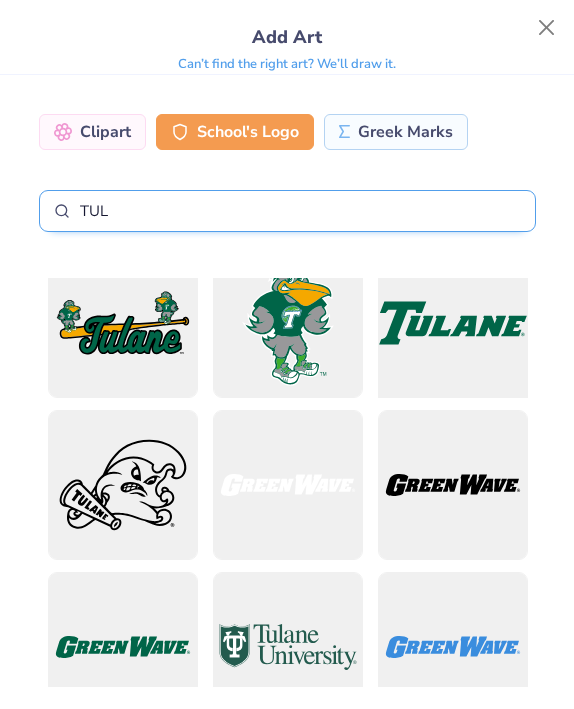 scroll, scrollTop: 2137, scrollLeft: 0, axis: vertical 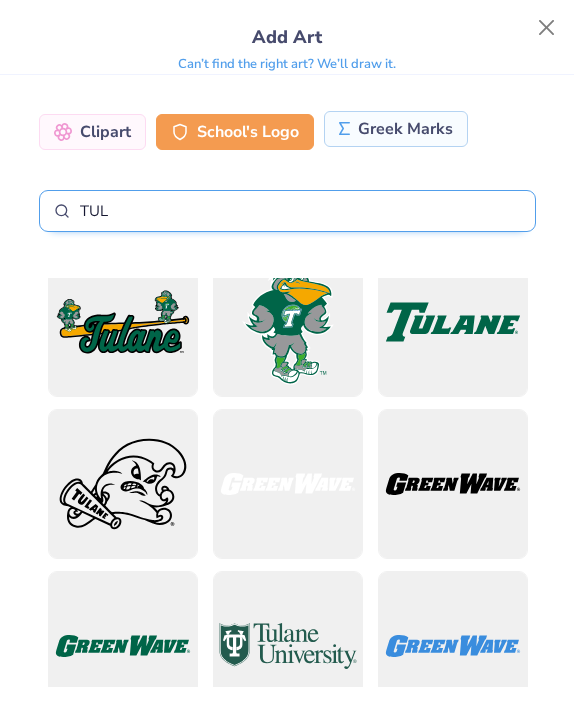 type on "TUL" 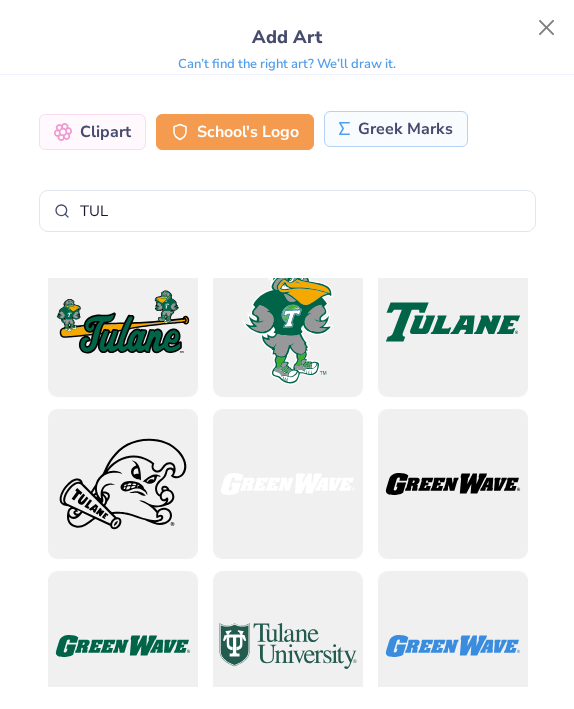 click on "Greek Marks" at bounding box center [396, 129] 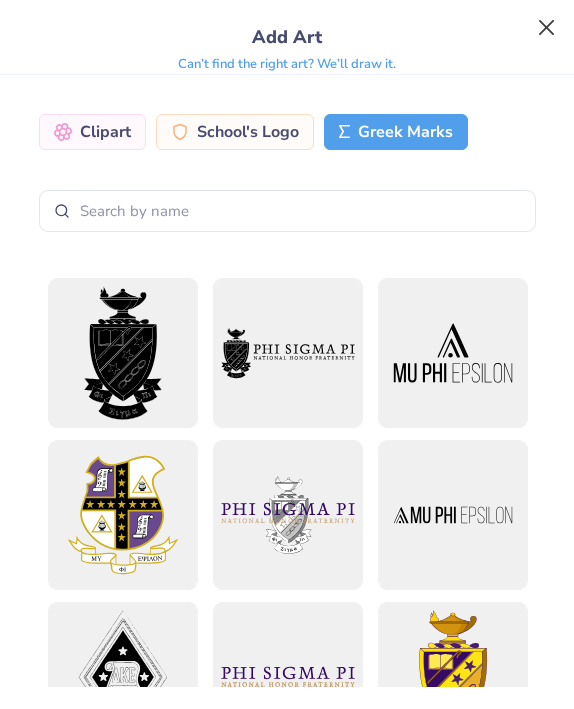 click at bounding box center [547, 28] 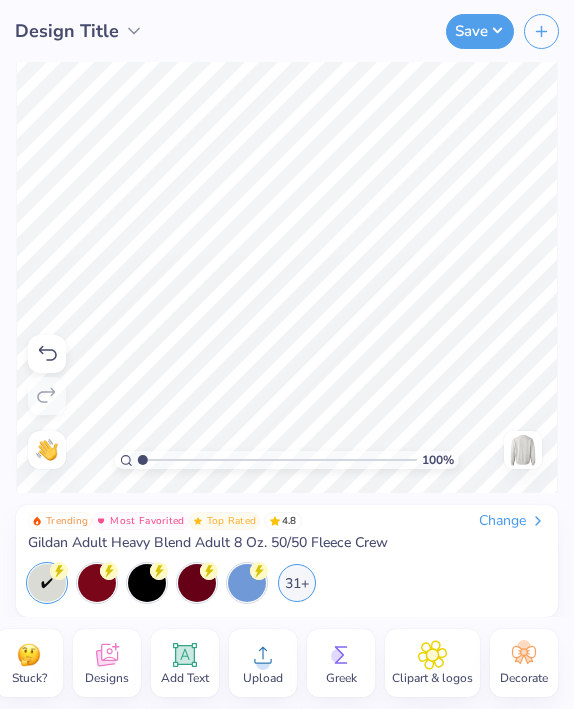 click on "Design Title" at bounding box center [67, 31] 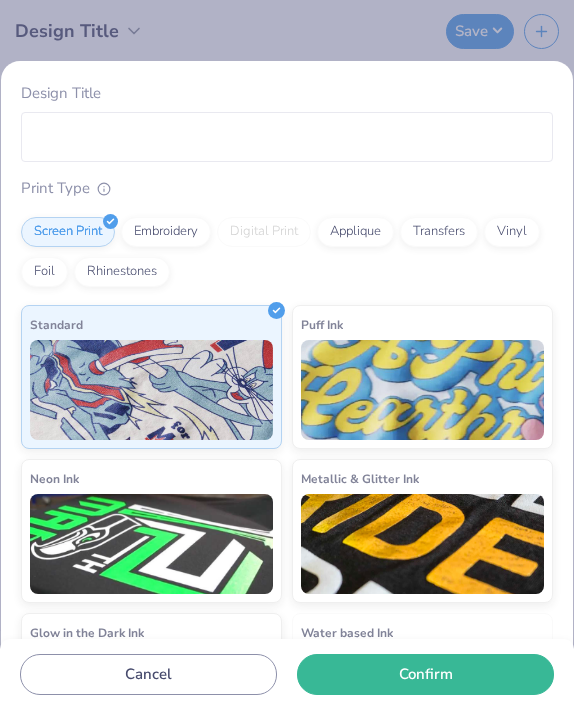 click on "Design Title Print Type Screen Print Embroidery Digital Print Applique Transfers Vinyl Foil Rhinestones Standard Puff Ink Neon Ink Metallic & Glitter Ink Glow in the Dark Ink Water based Ink Cancel Confirm" at bounding box center (287, 354) 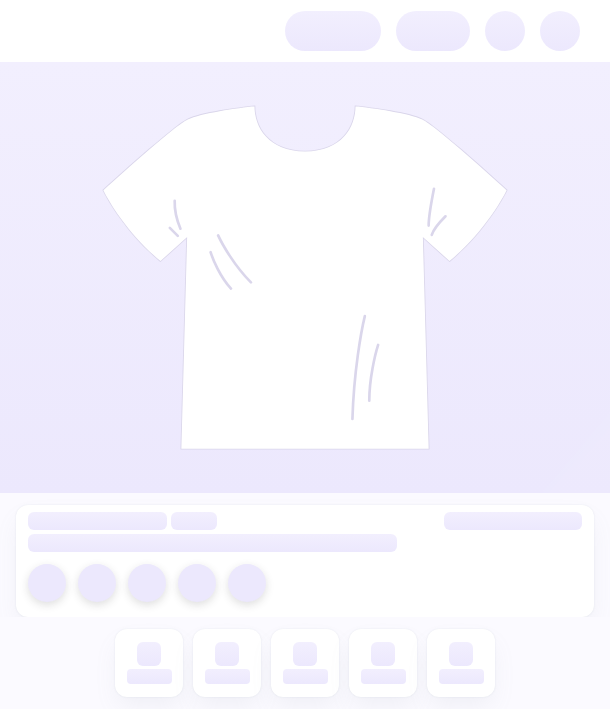 scroll, scrollTop: 0, scrollLeft: 0, axis: both 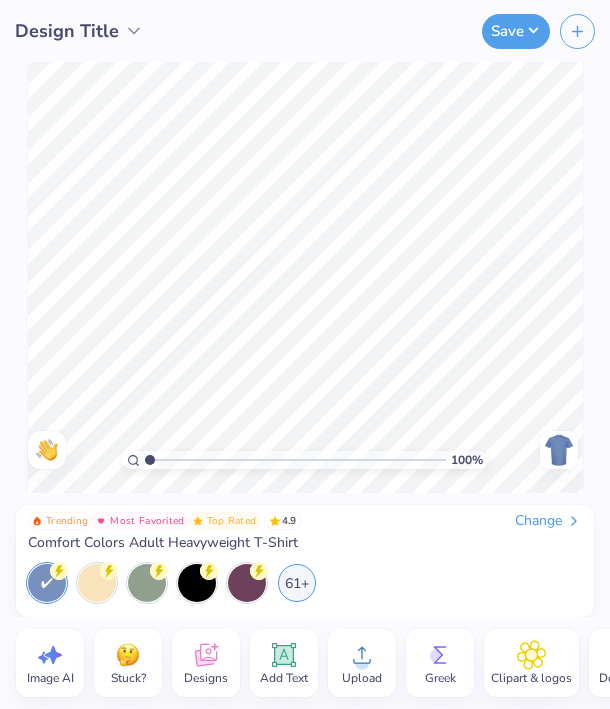 click on "Change" at bounding box center (548, 521) 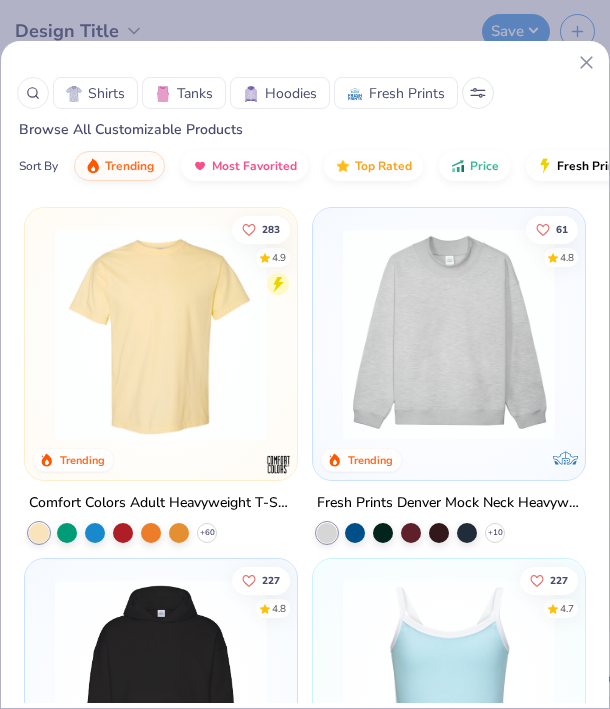 click on "Hoodies" at bounding box center [291, 93] 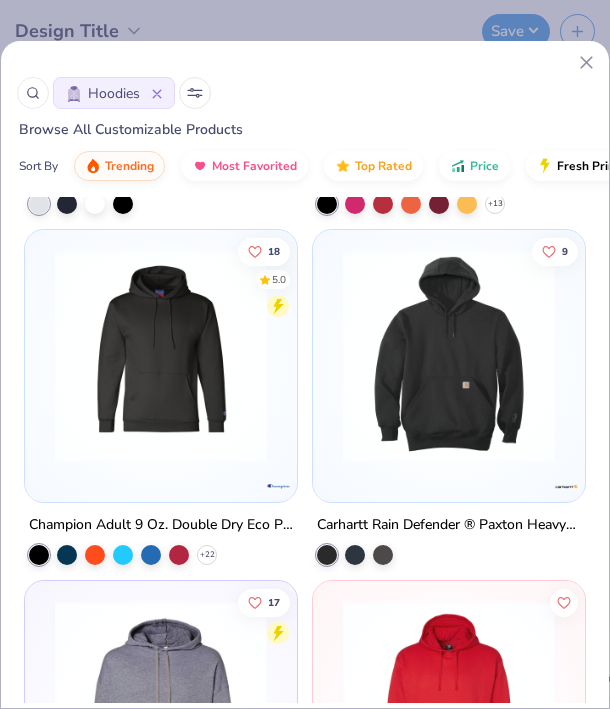 scroll, scrollTop: 5277, scrollLeft: 0, axis: vertical 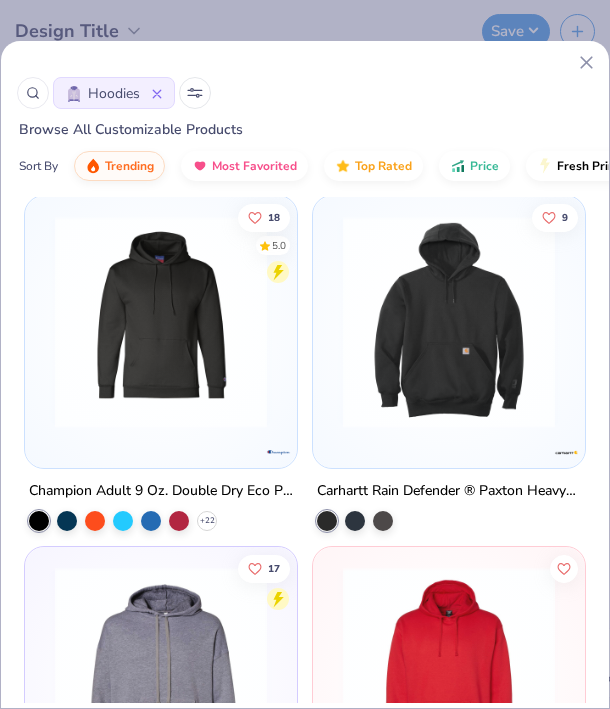 click at bounding box center [161, 322] 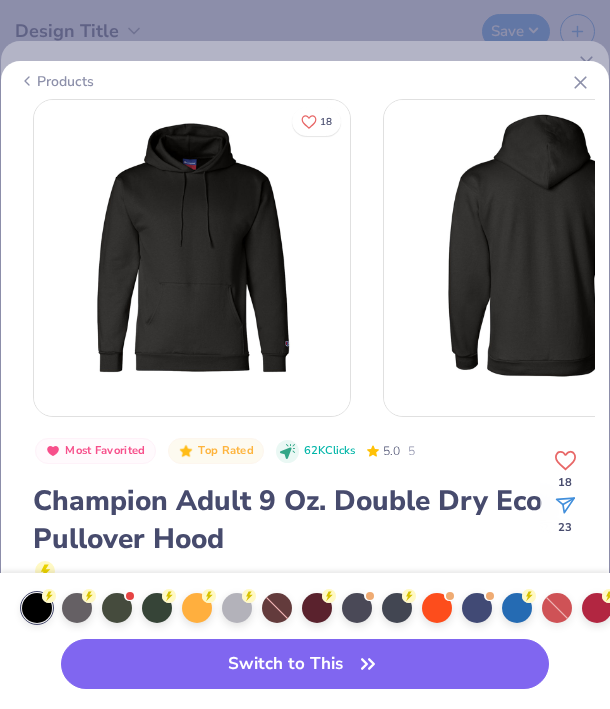 click on "Products" at bounding box center [56, 81] 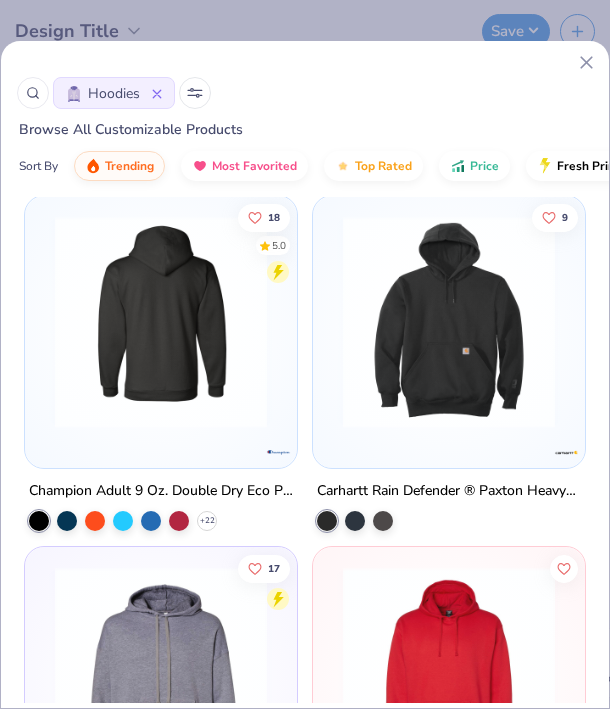 click at bounding box center [161, 322] 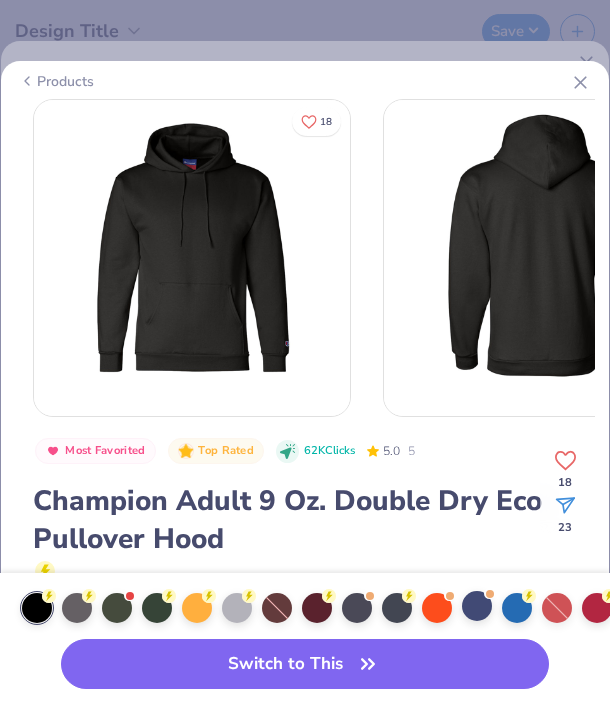 click at bounding box center (477, 606) 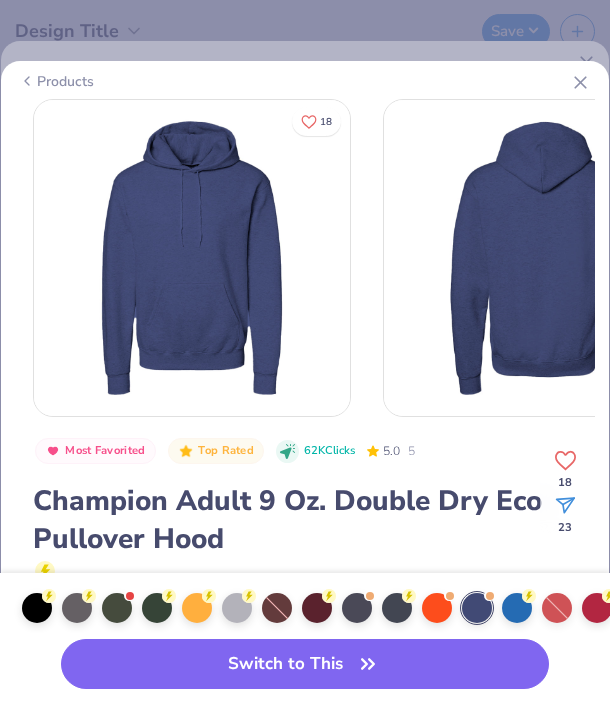 click at bounding box center (477, 608) 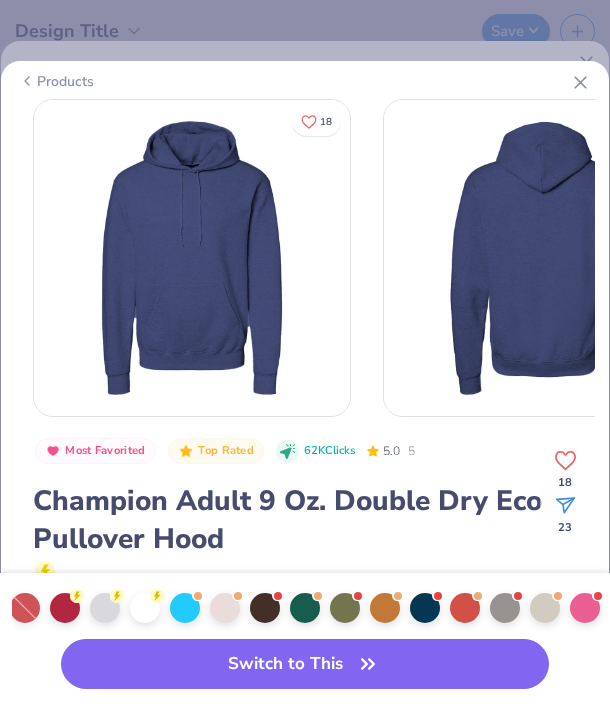 scroll, scrollTop: 0, scrollLeft: 535, axis: horizontal 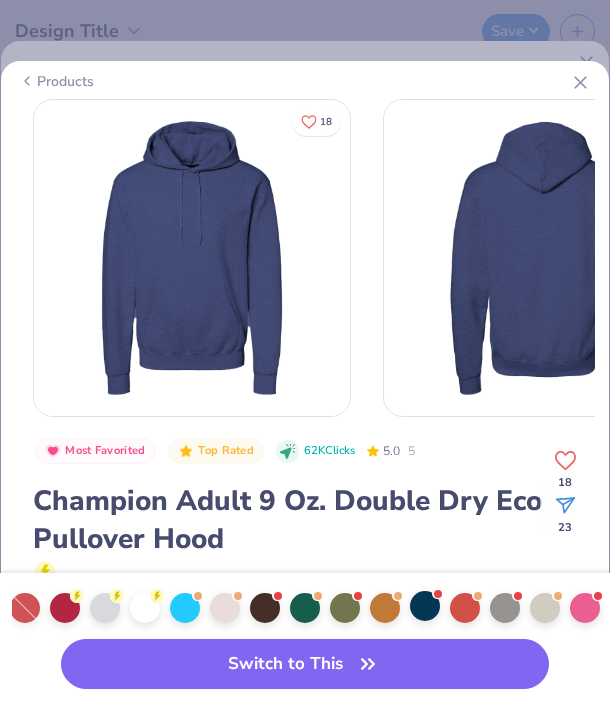click at bounding box center [425, 606] 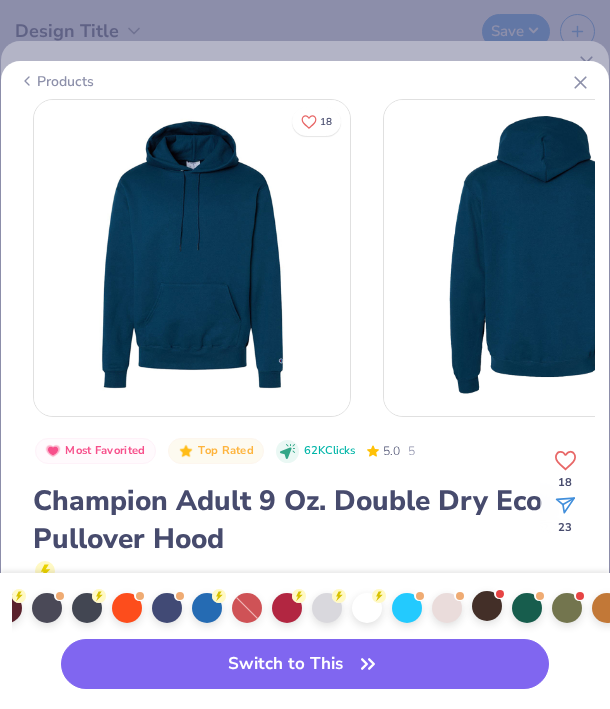 scroll, scrollTop: 0, scrollLeft: 310, axis: horizontal 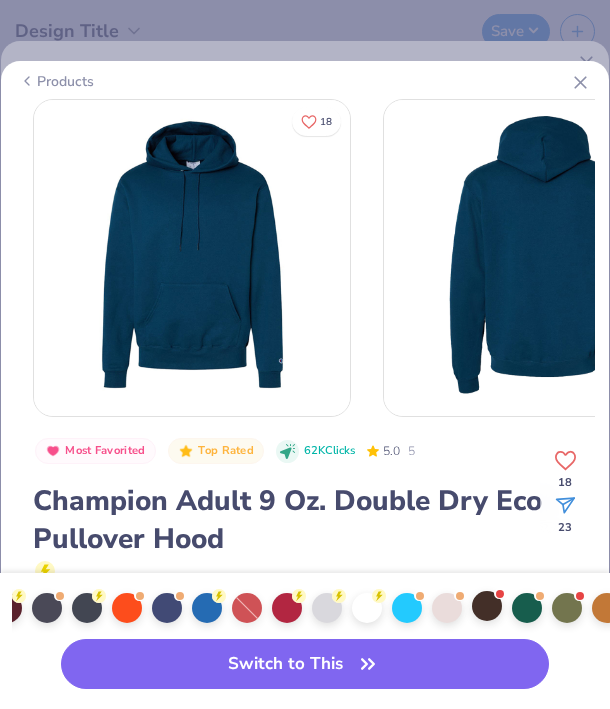 click at bounding box center (487, 606) 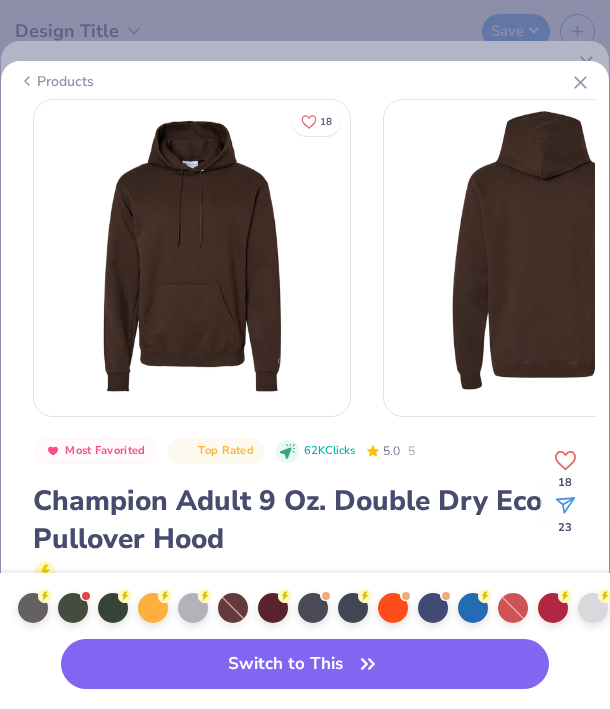 scroll, scrollTop: 0, scrollLeft: 42, axis: horizontal 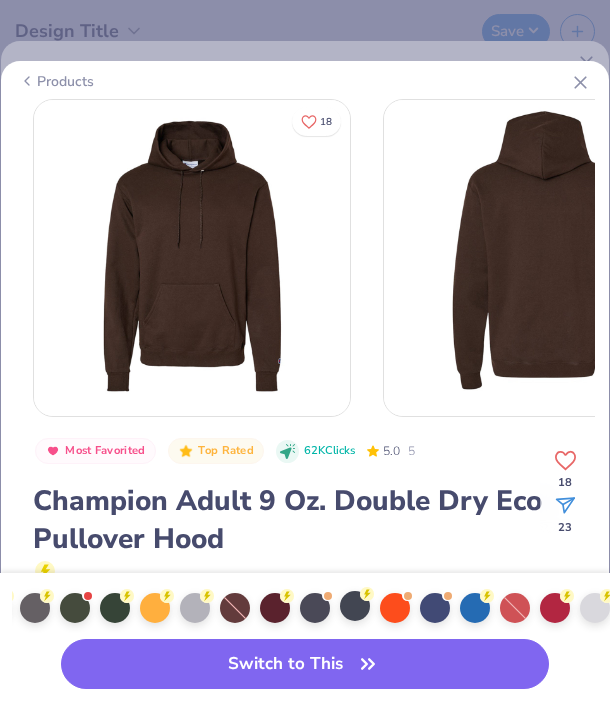 click at bounding box center (355, 606) 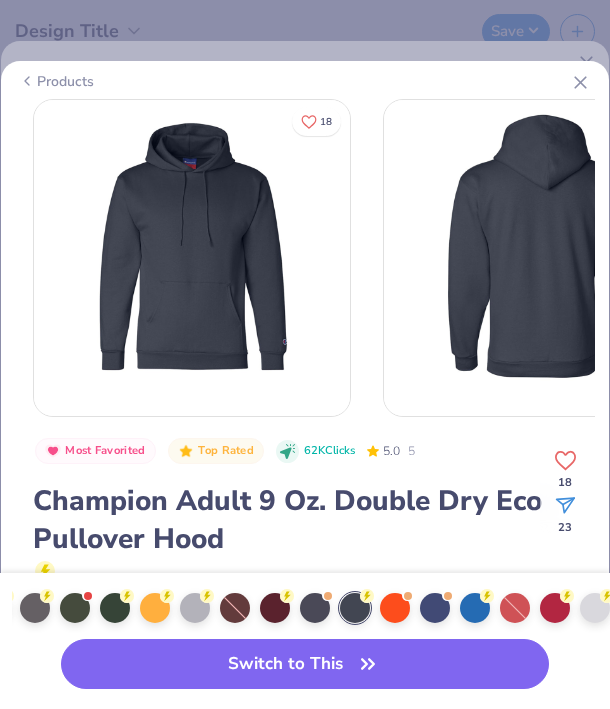click at bounding box center [355, 608] 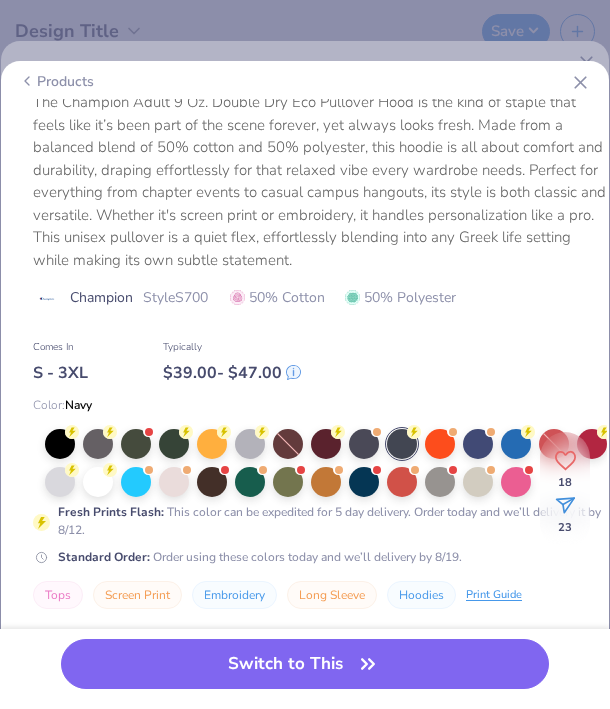 scroll, scrollTop: 487, scrollLeft: 0, axis: vertical 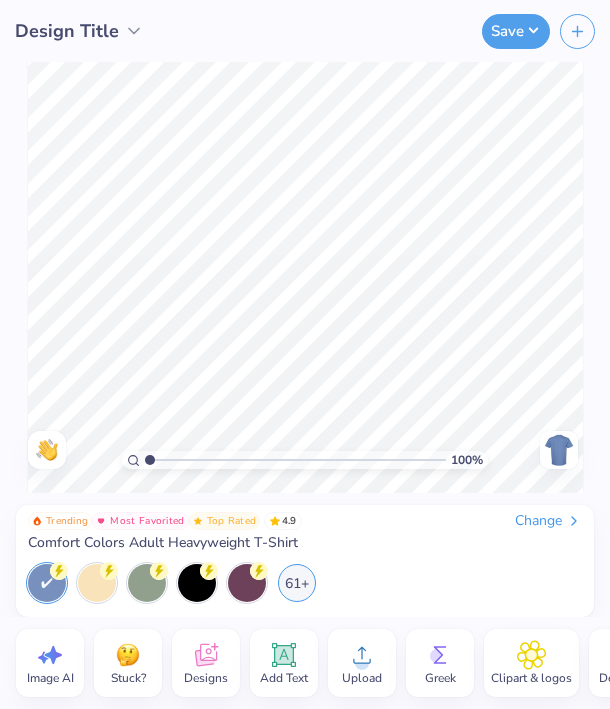 click on "Design Title" at bounding box center (89, 31) 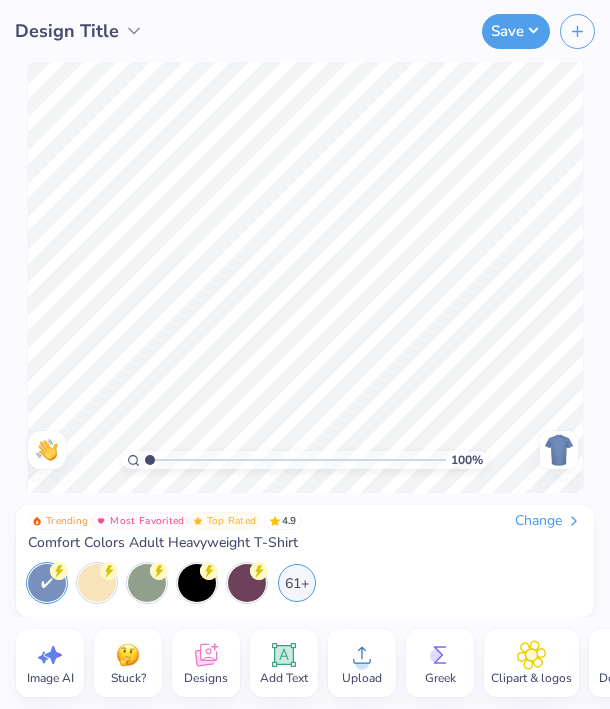 click on "Change" at bounding box center [548, 521] 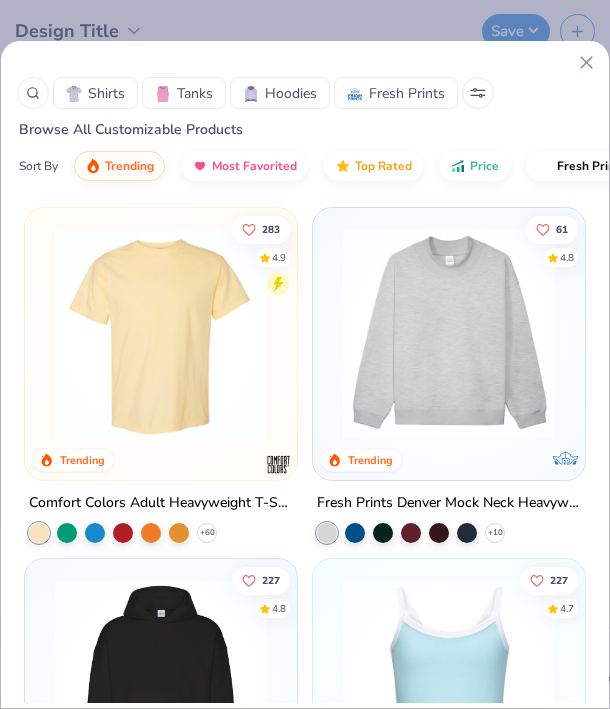 click on "Hoodies" at bounding box center (291, 93) 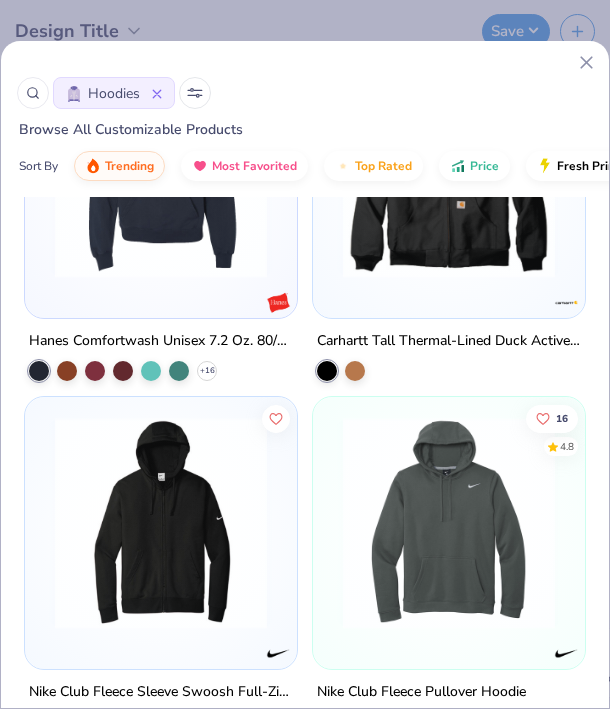 scroll, scrollTop: 4260, scrollLeft: 0, axis: vertical 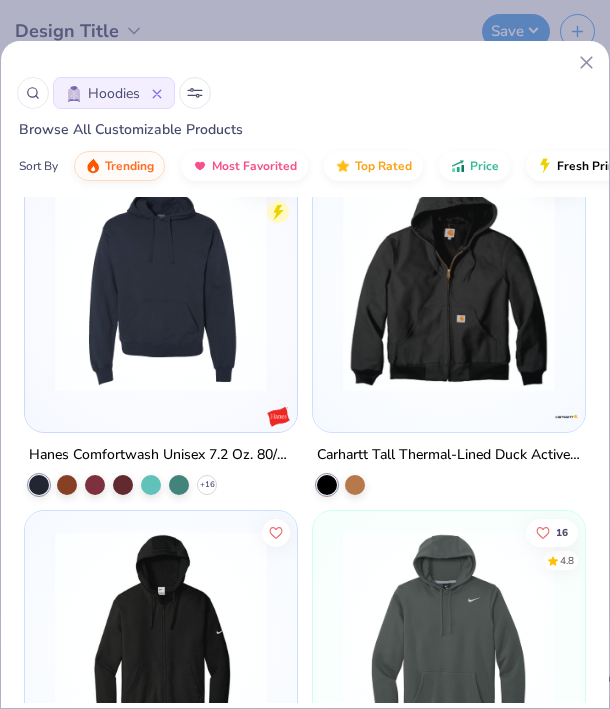 click at bounding box center [449, 286] 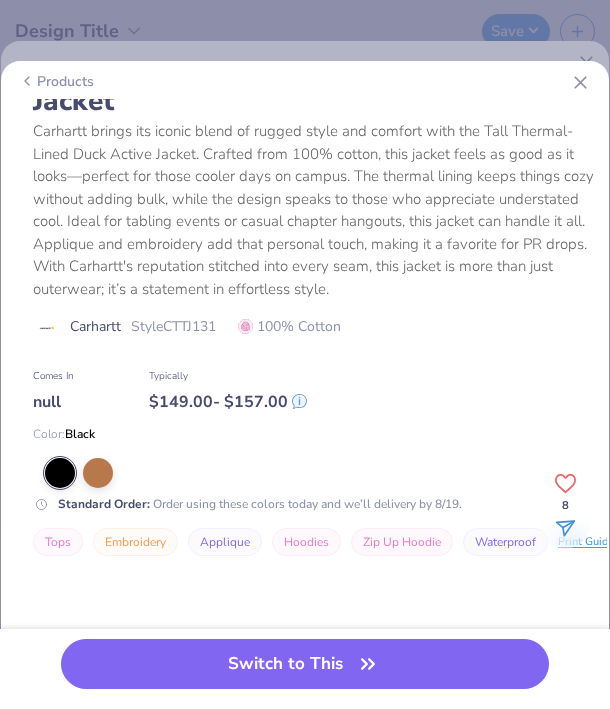 scroll, scrollTop: 430, scrollLeft: 0, axis: vertical 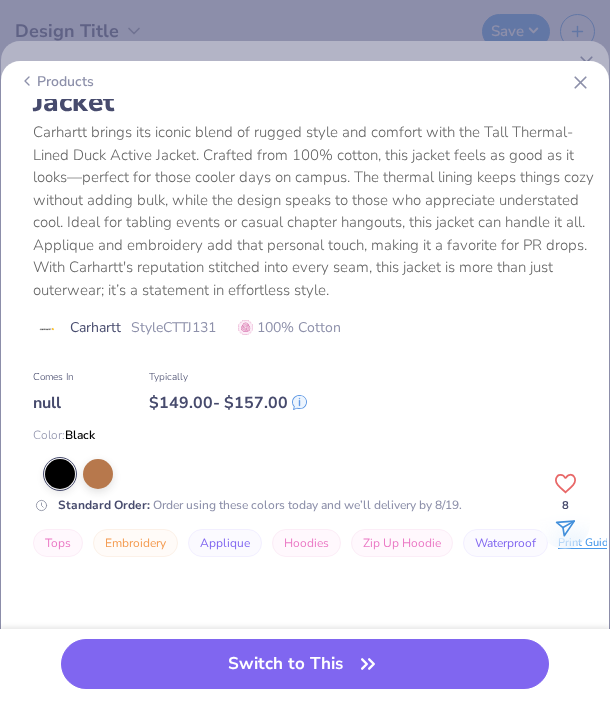 click on "Products" at bounding box center [56, 81] 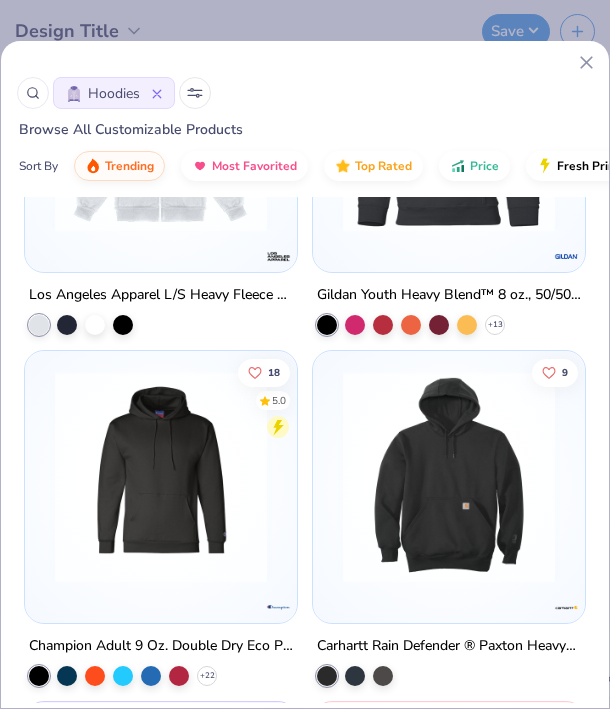 scroll, scrollTop: 5312, scrollLeft: 0, axis: vertical 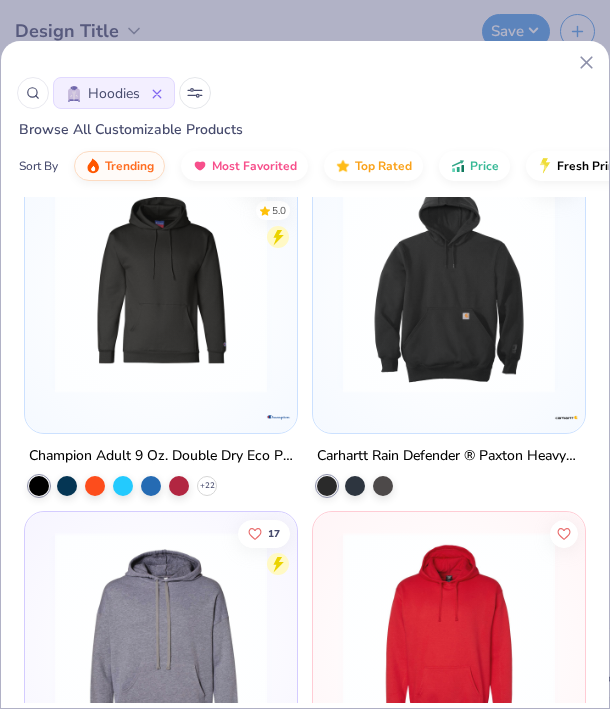 click at bounding box center (449, 292) 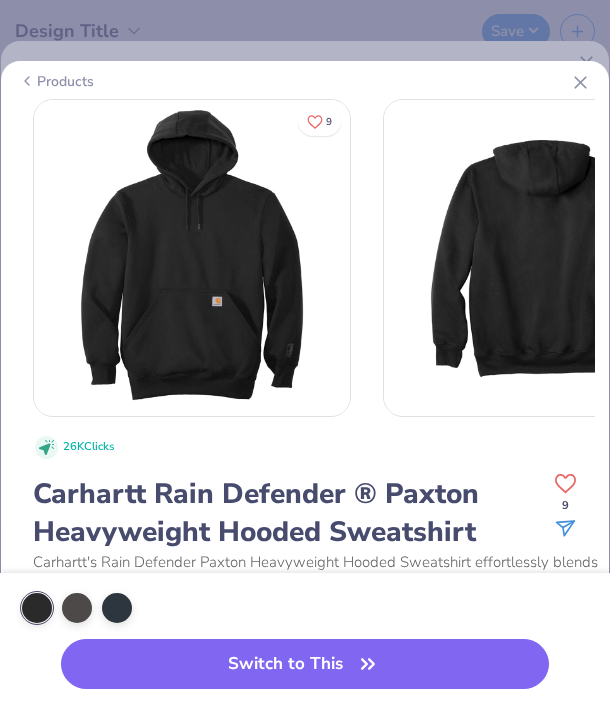 scroll, scrollTop: 0, scrollLeft: 0, axis: both 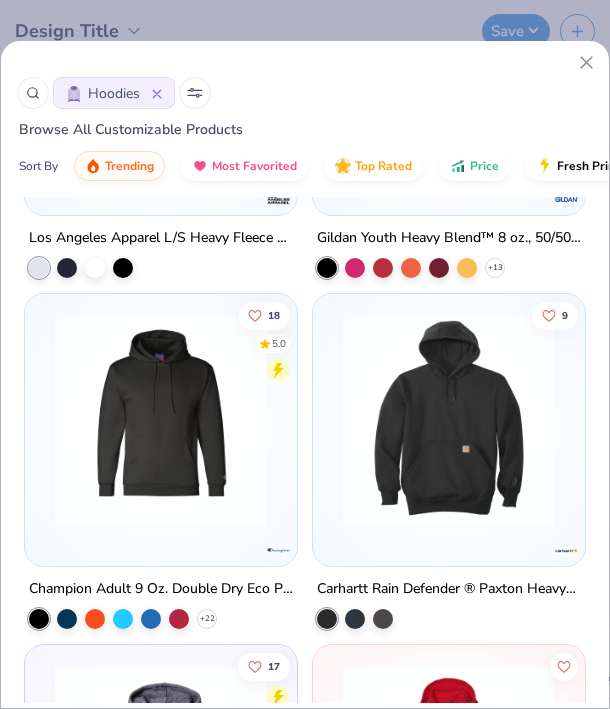 click at bounding box center (161, 420) 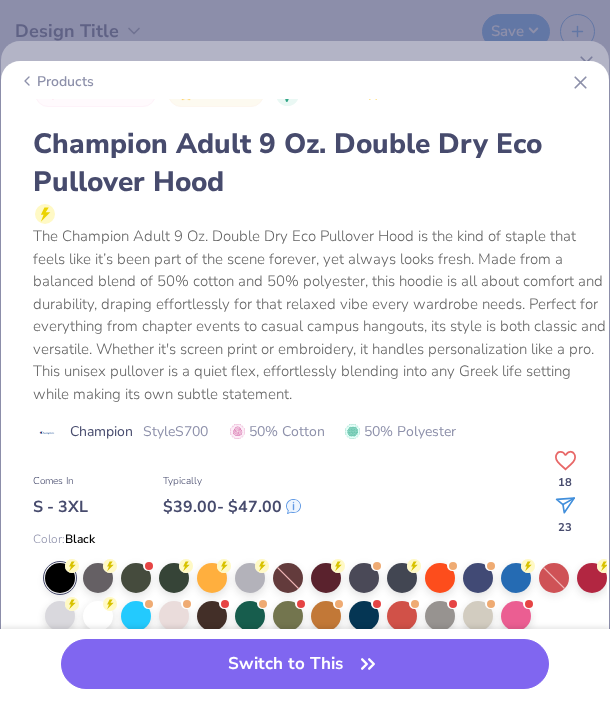 scroll, scrollTop: 0, scrollLeft: 0, axis: both 